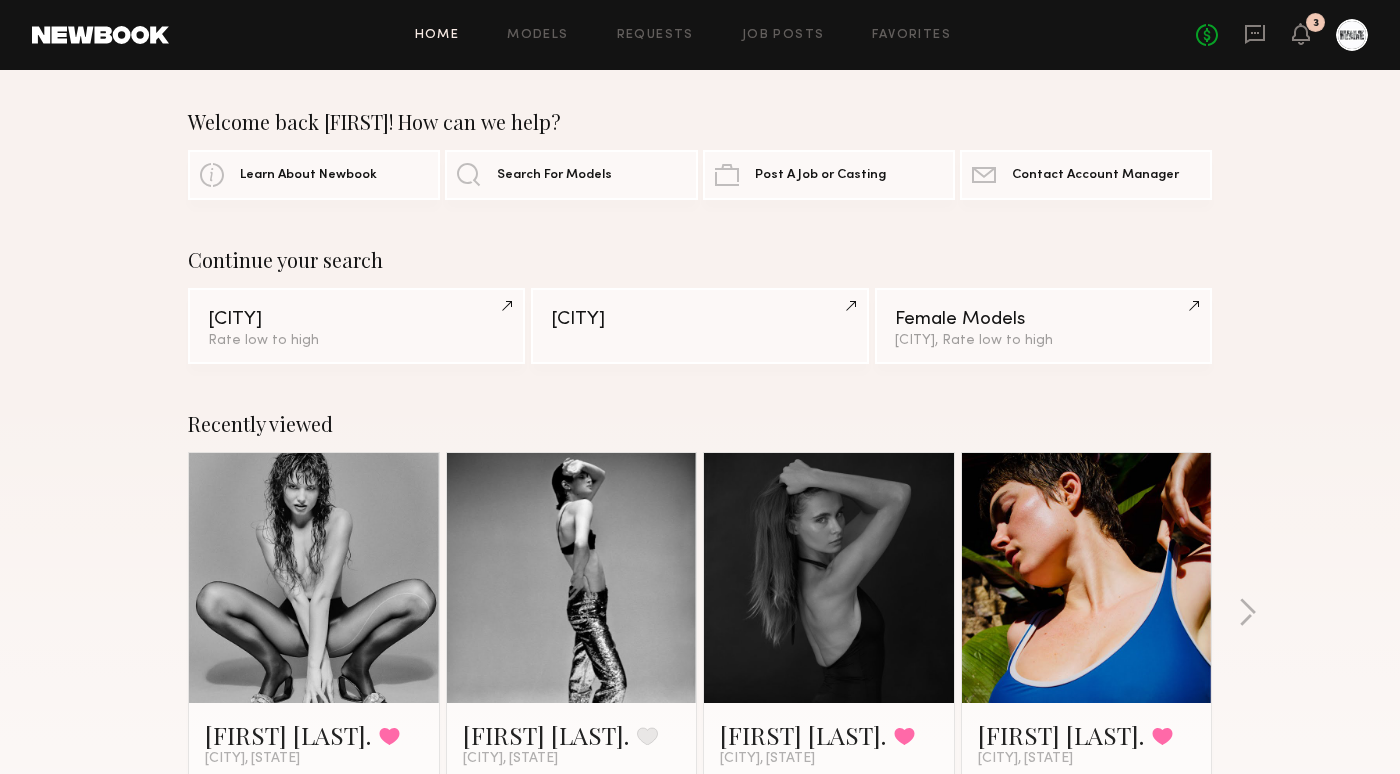 scroll, scrollTop: 0, scrollLeft: 0, axis: both 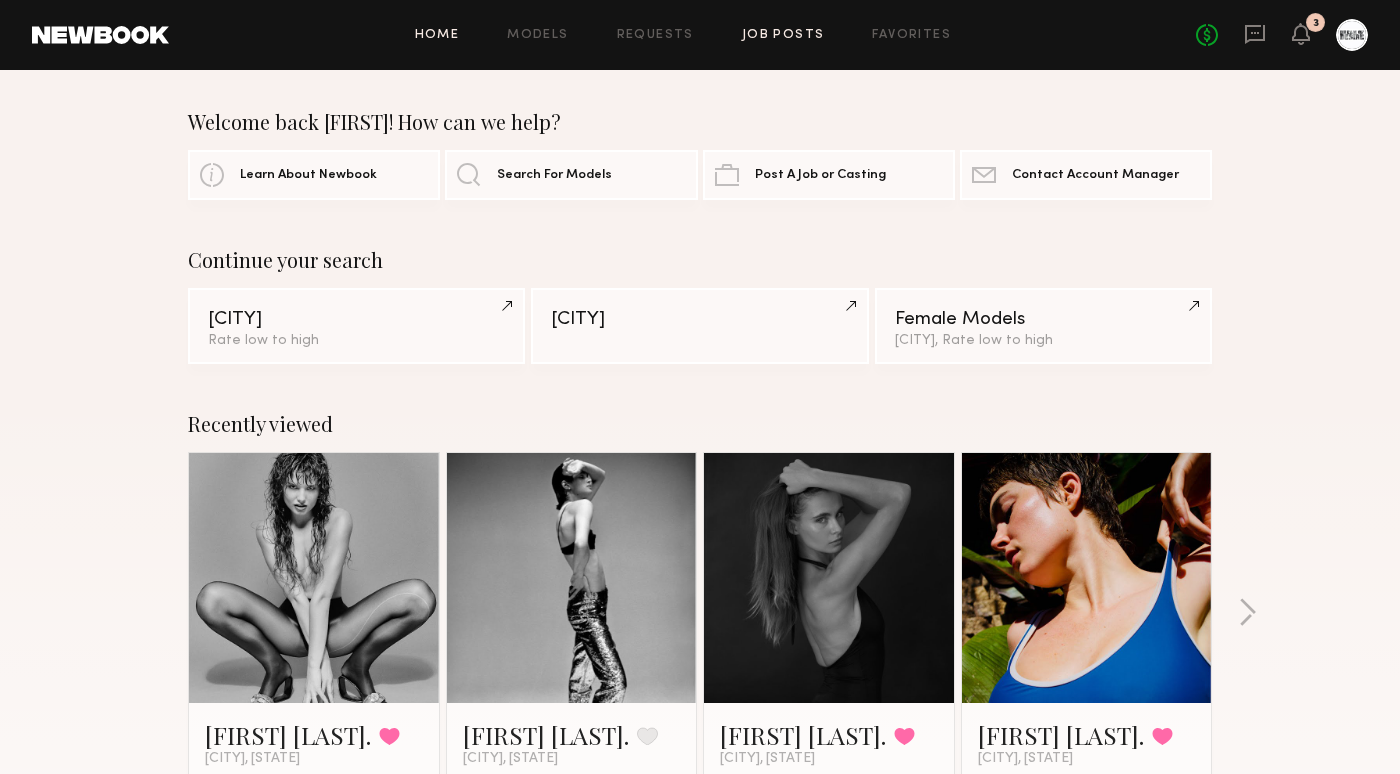 click on "Job Posts" 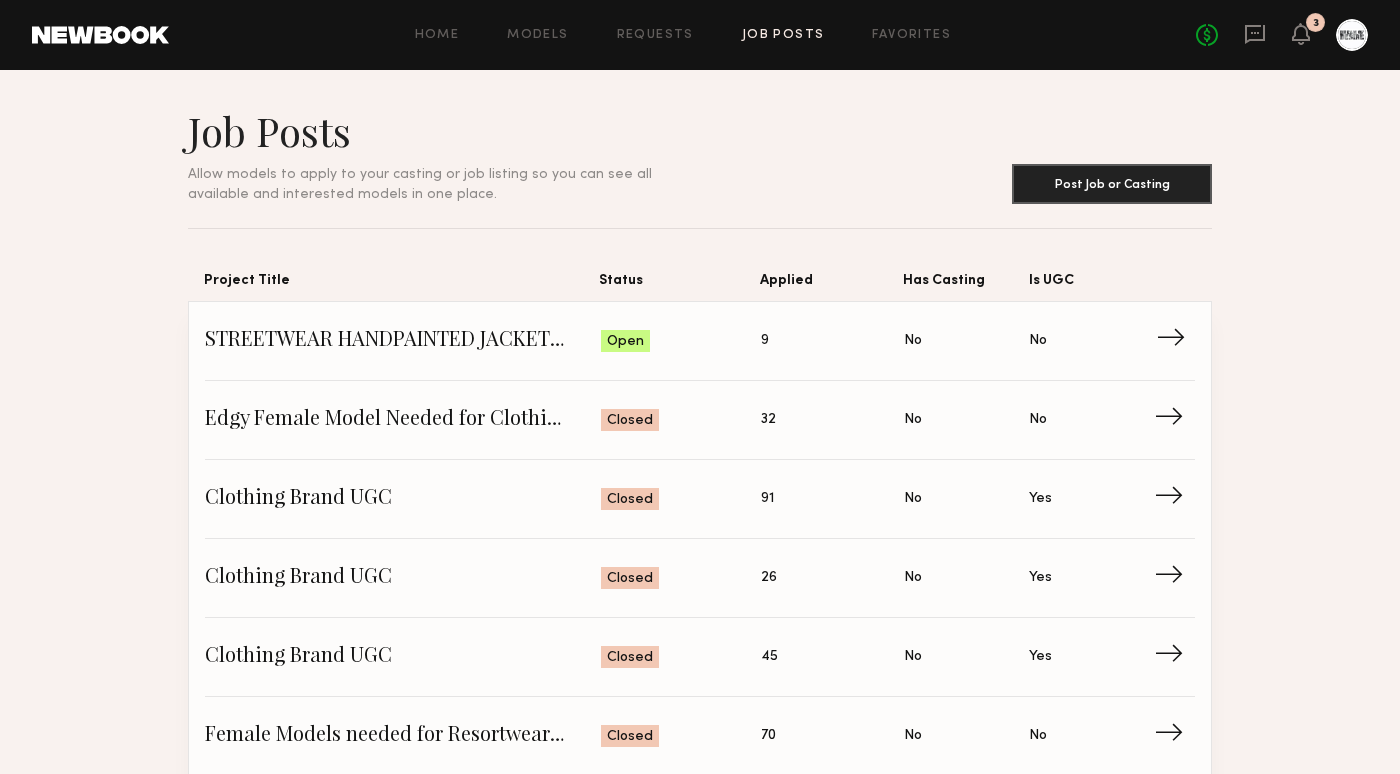 click on "STREETWEAR HANDPAINTED JACKET [CITY] - 80$ AN HOUR 3 HOURS" 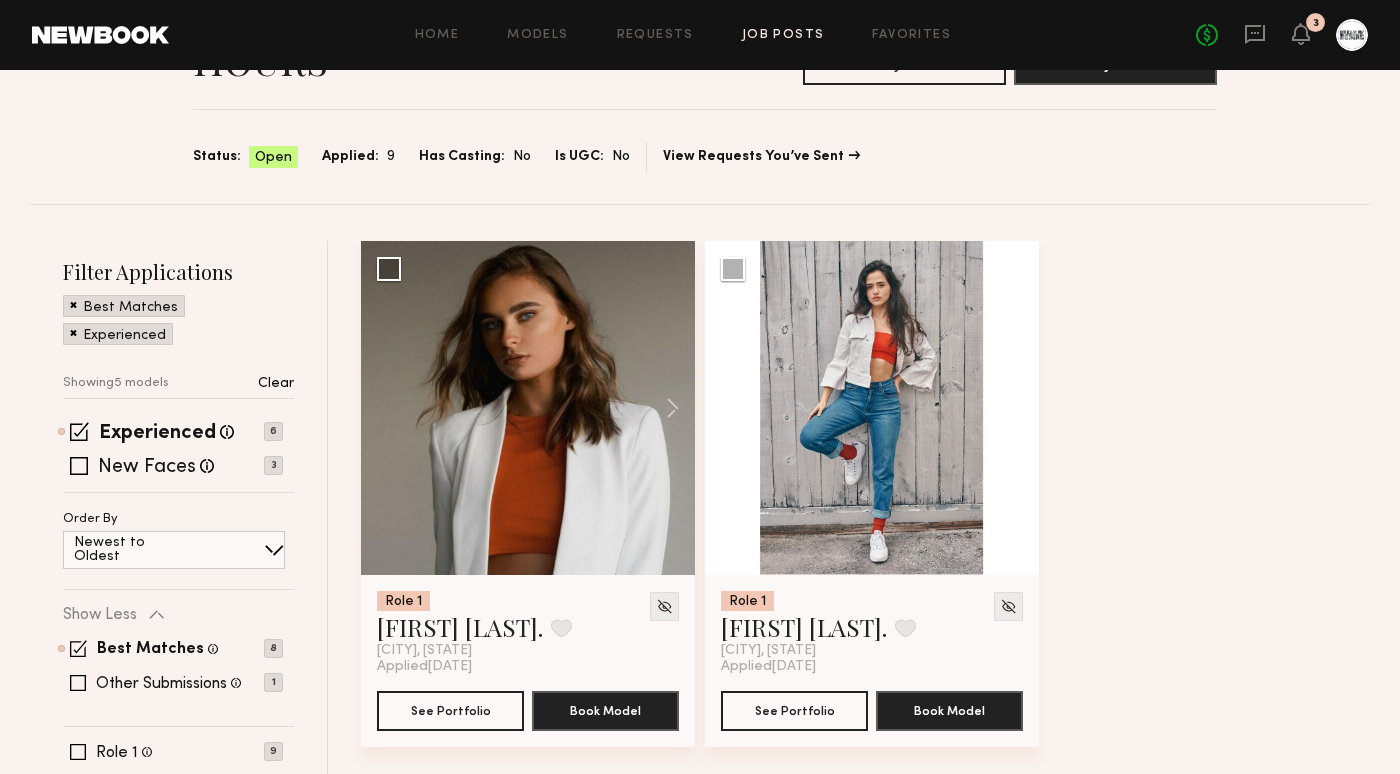 scroll, scrollTop: 222, scrollLeft: 0, axis: vertical 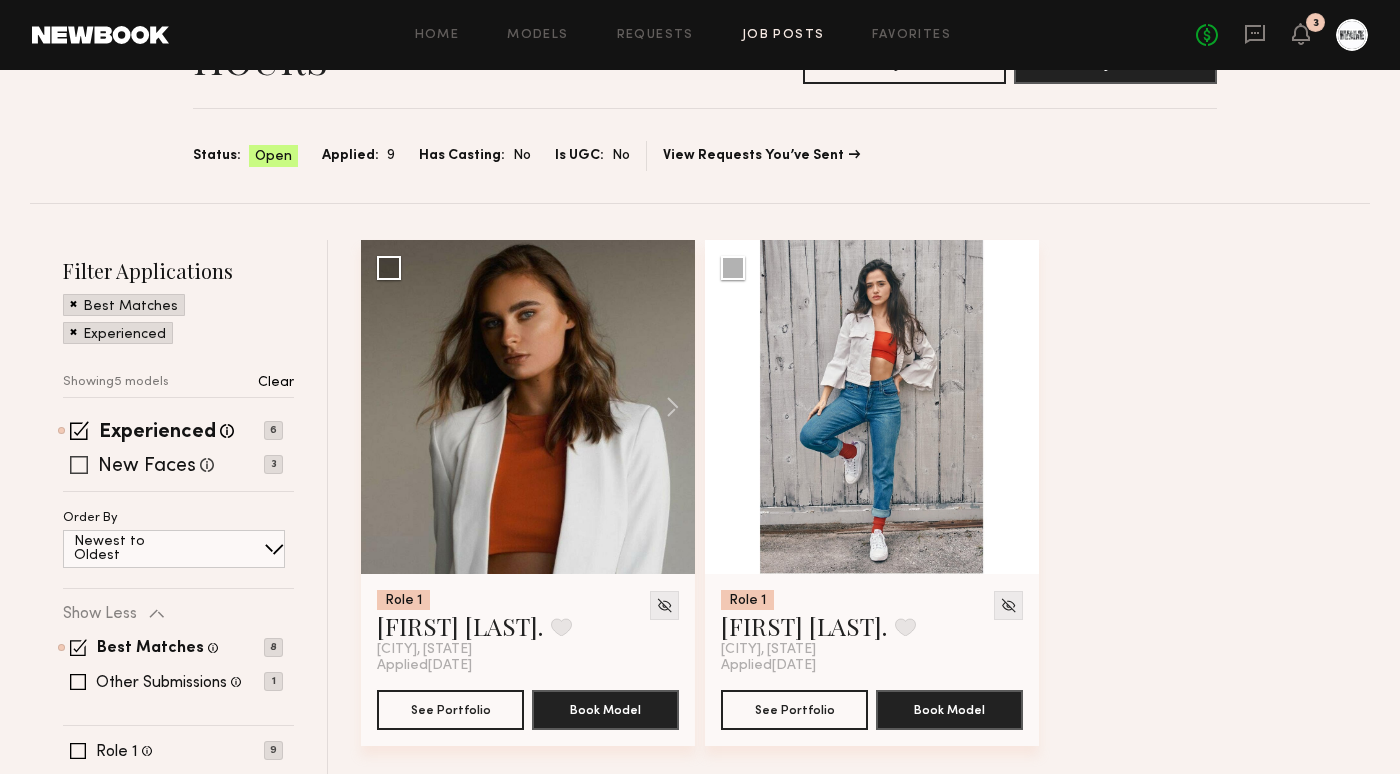 click on "New Faces" 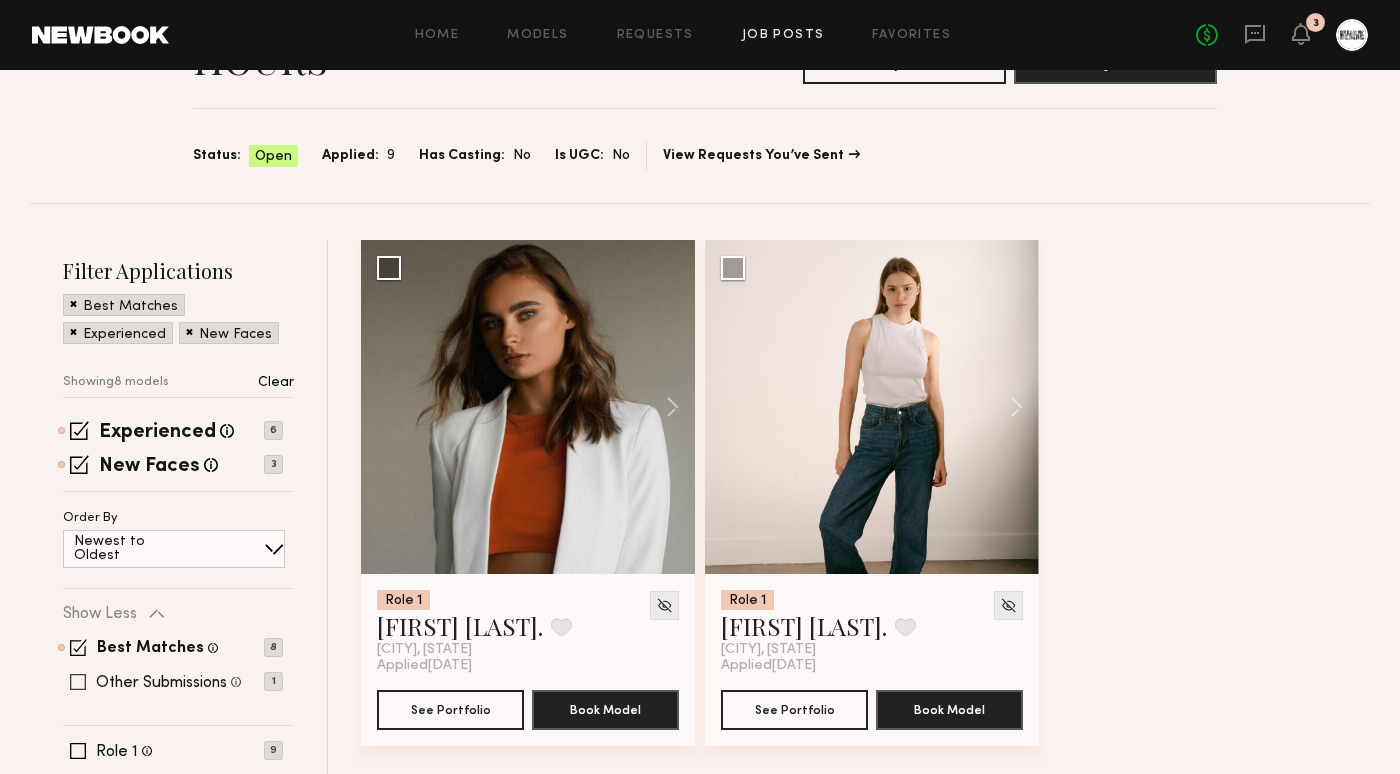 click on "Other Submissions" 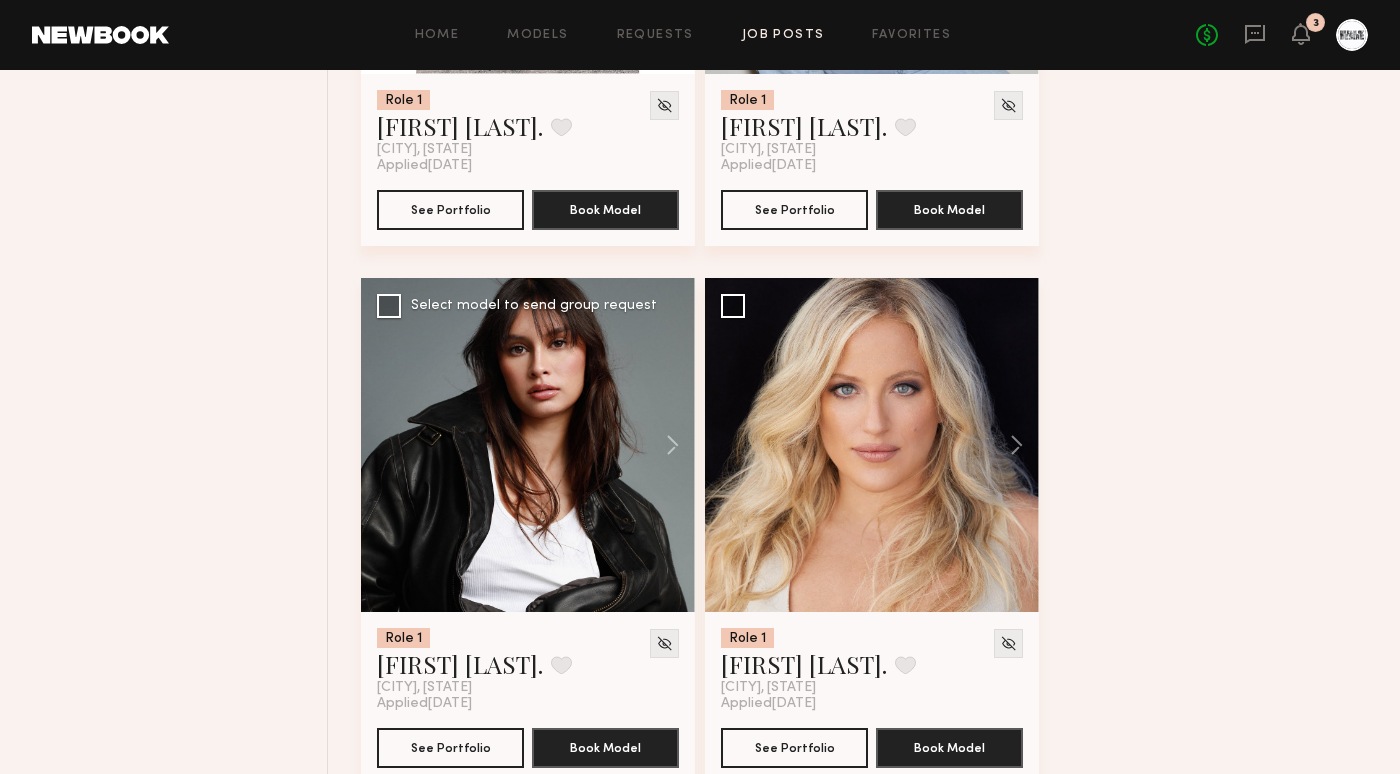scroll, scrollTop: 1259, scrollLeft: 0, axis: vertical 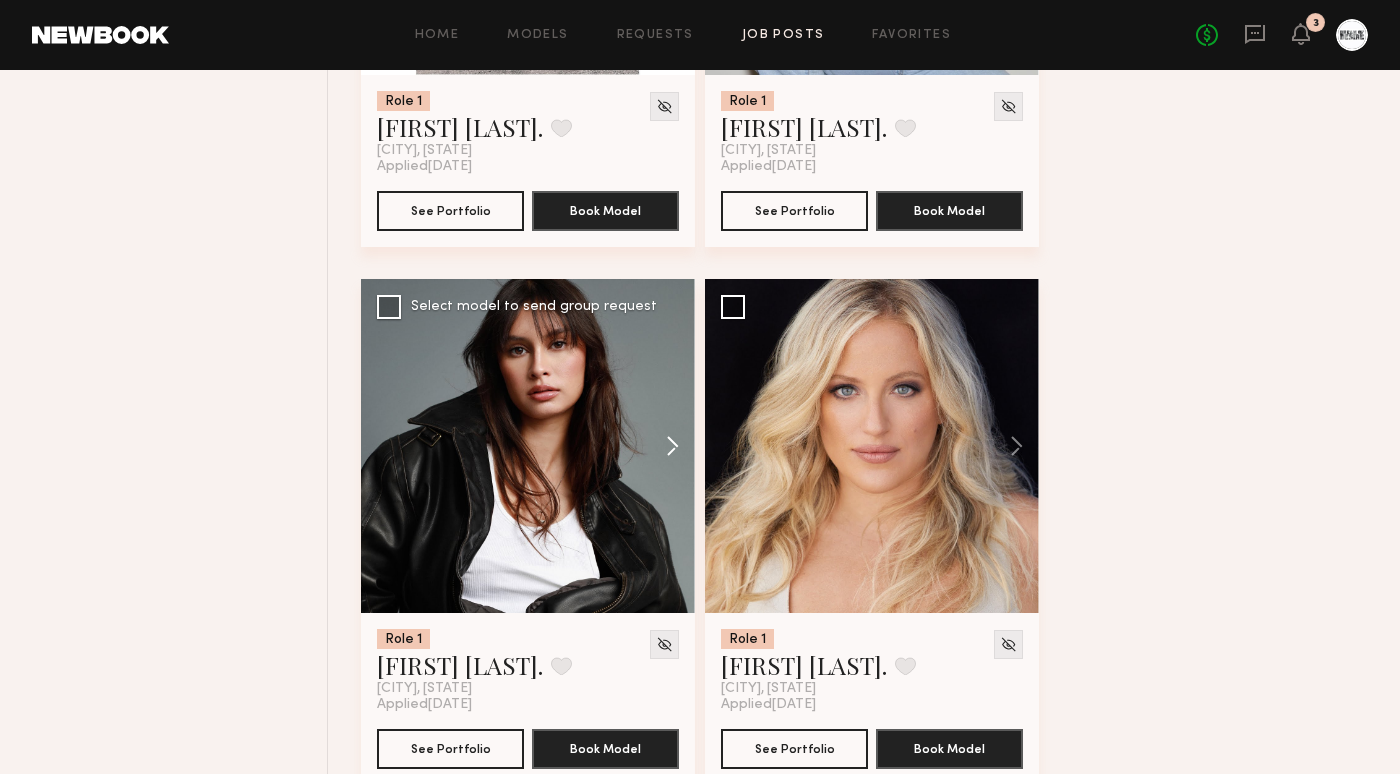 click 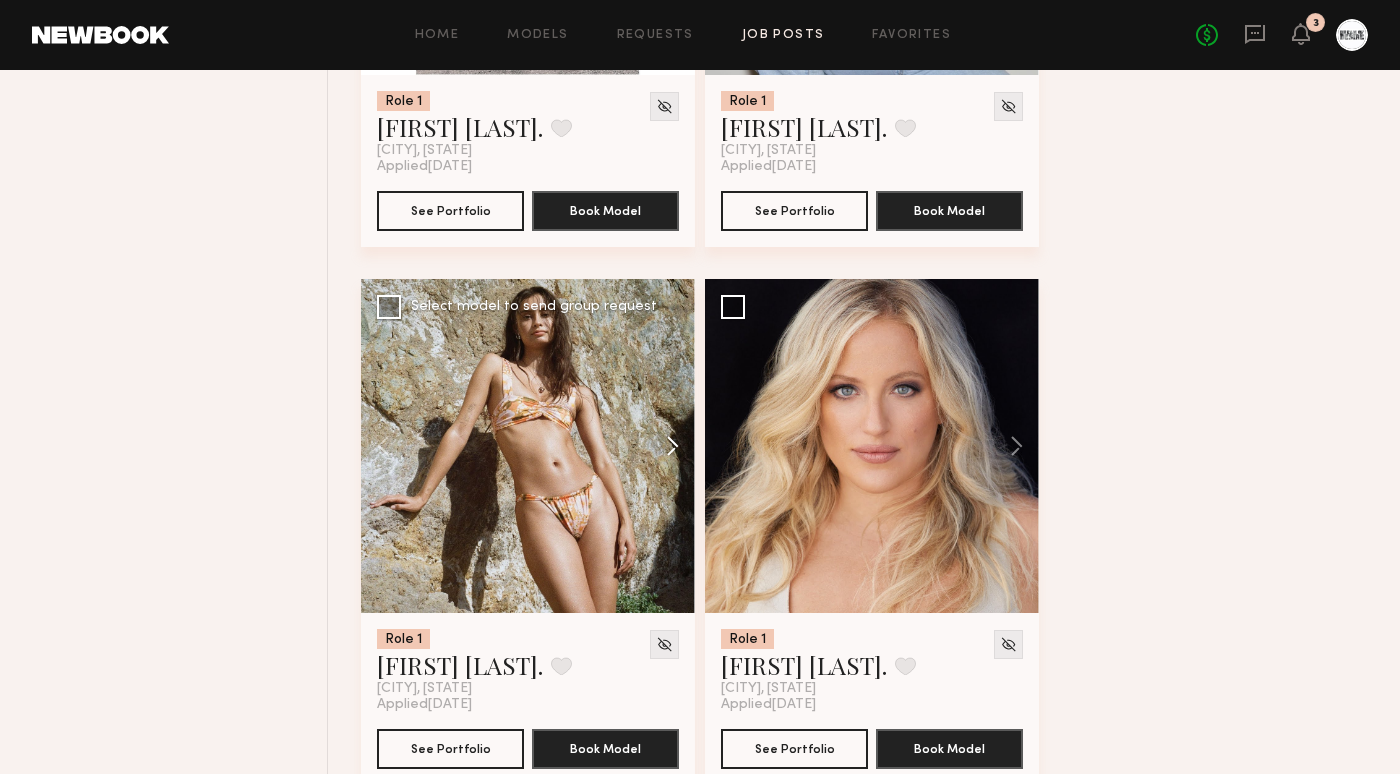 click 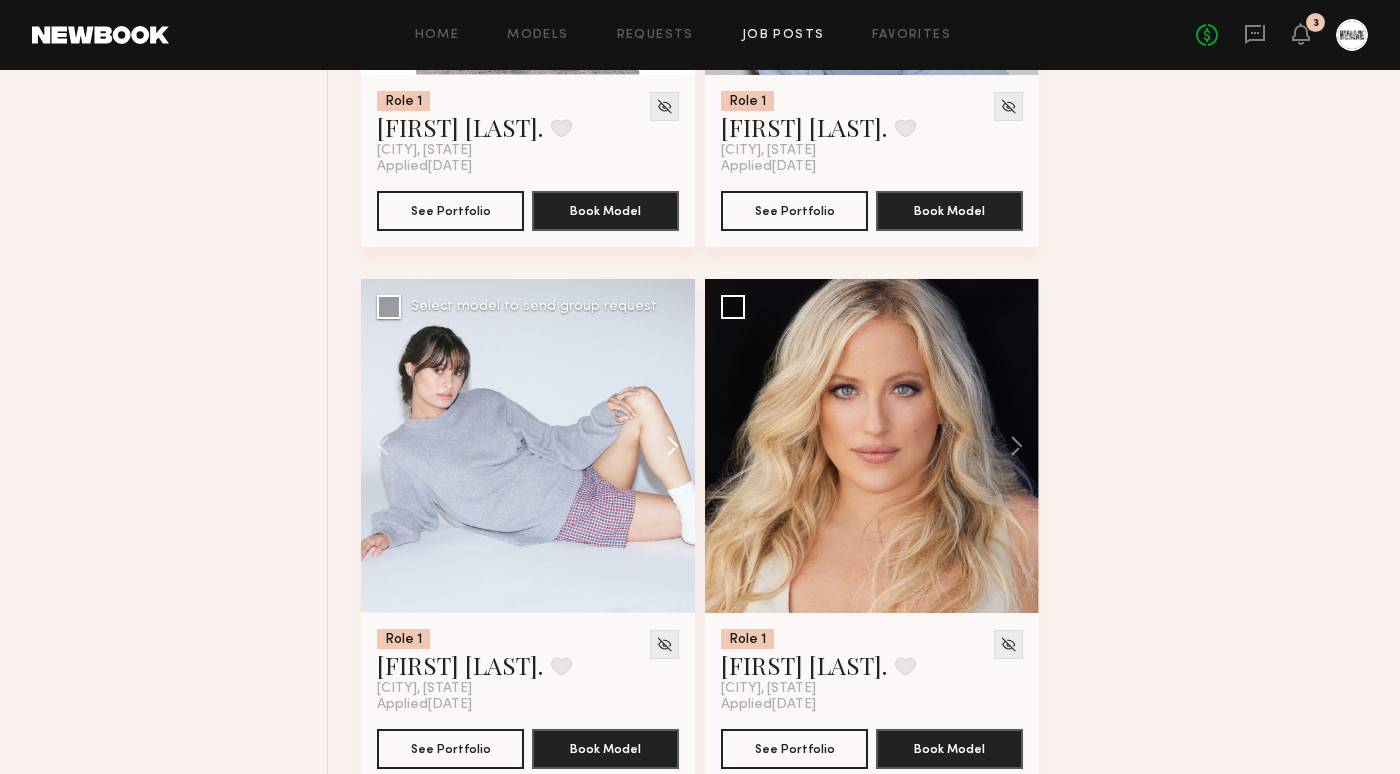 click 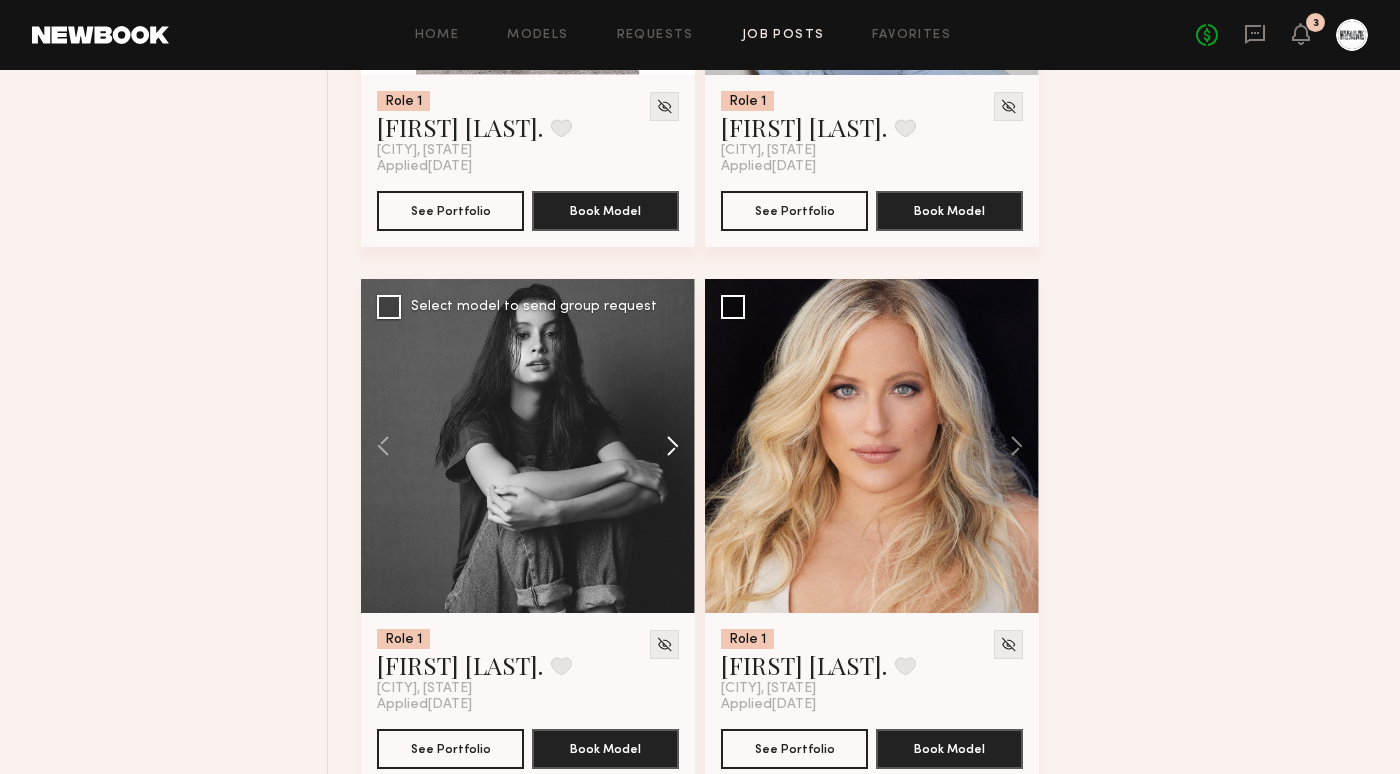click 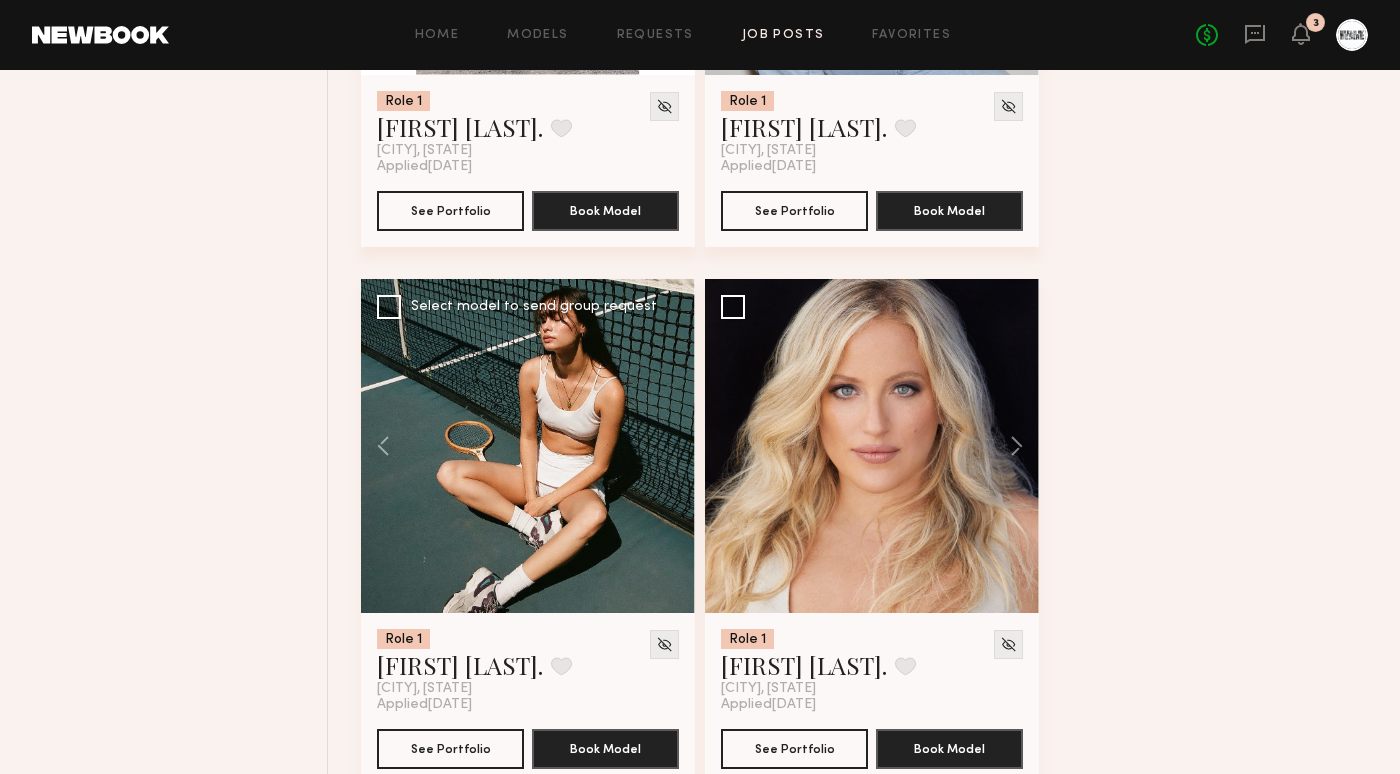 click 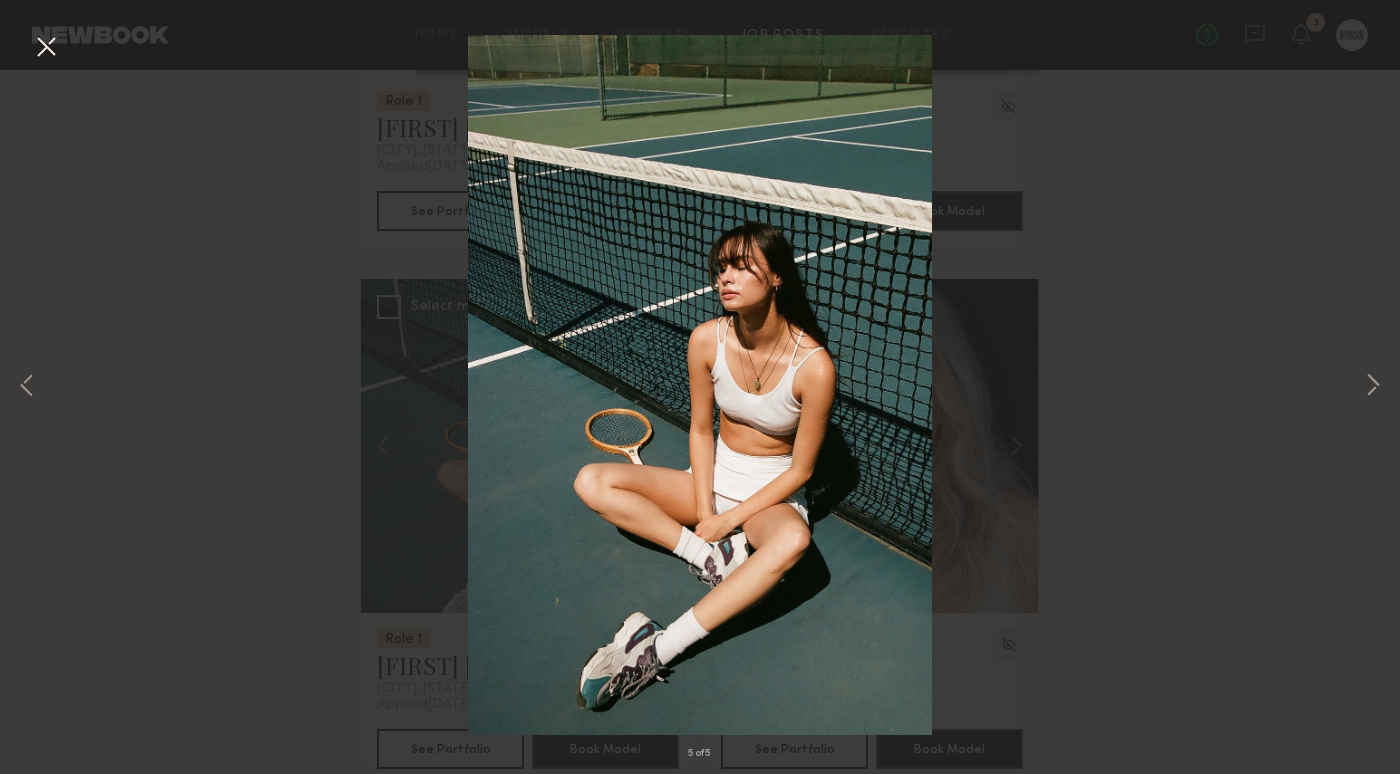 click at bounding box center [700, 385] 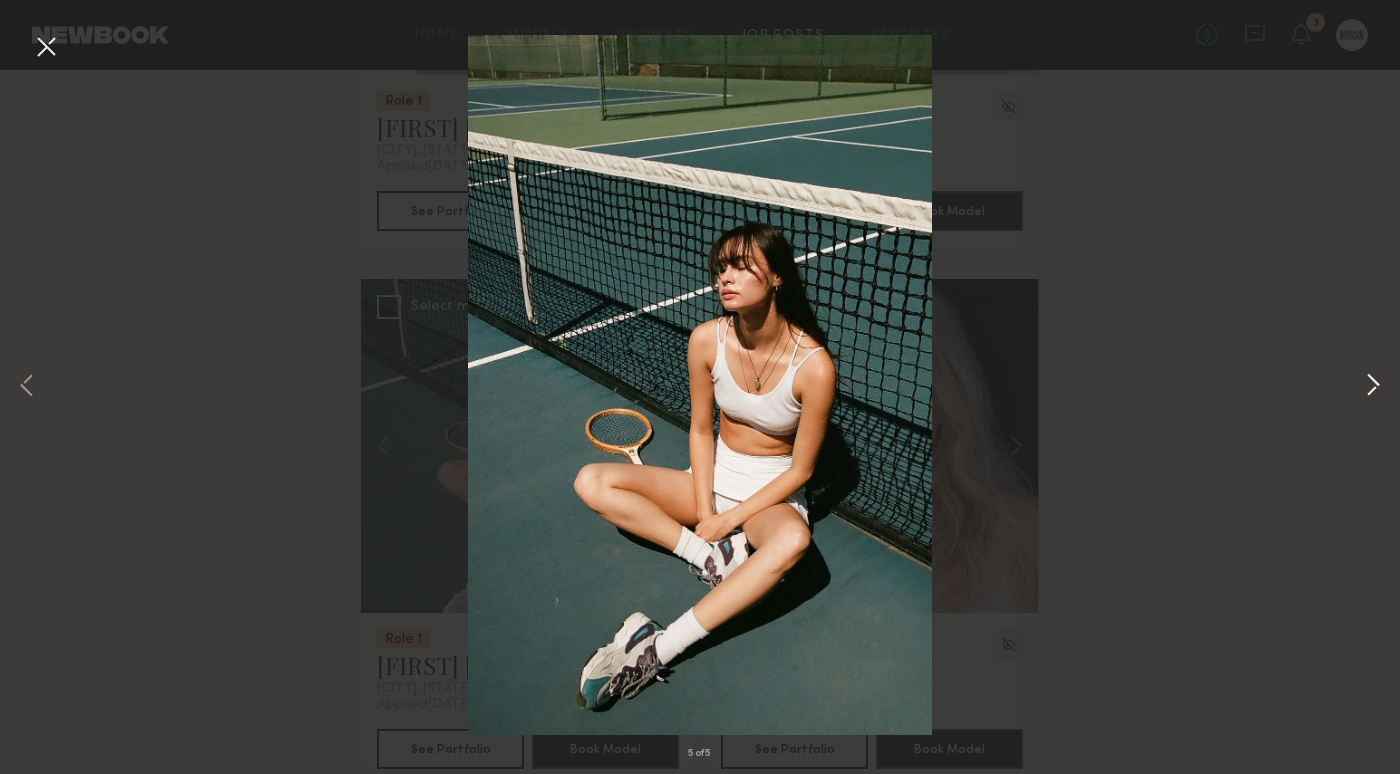 click at bounding box center [1373, 386] 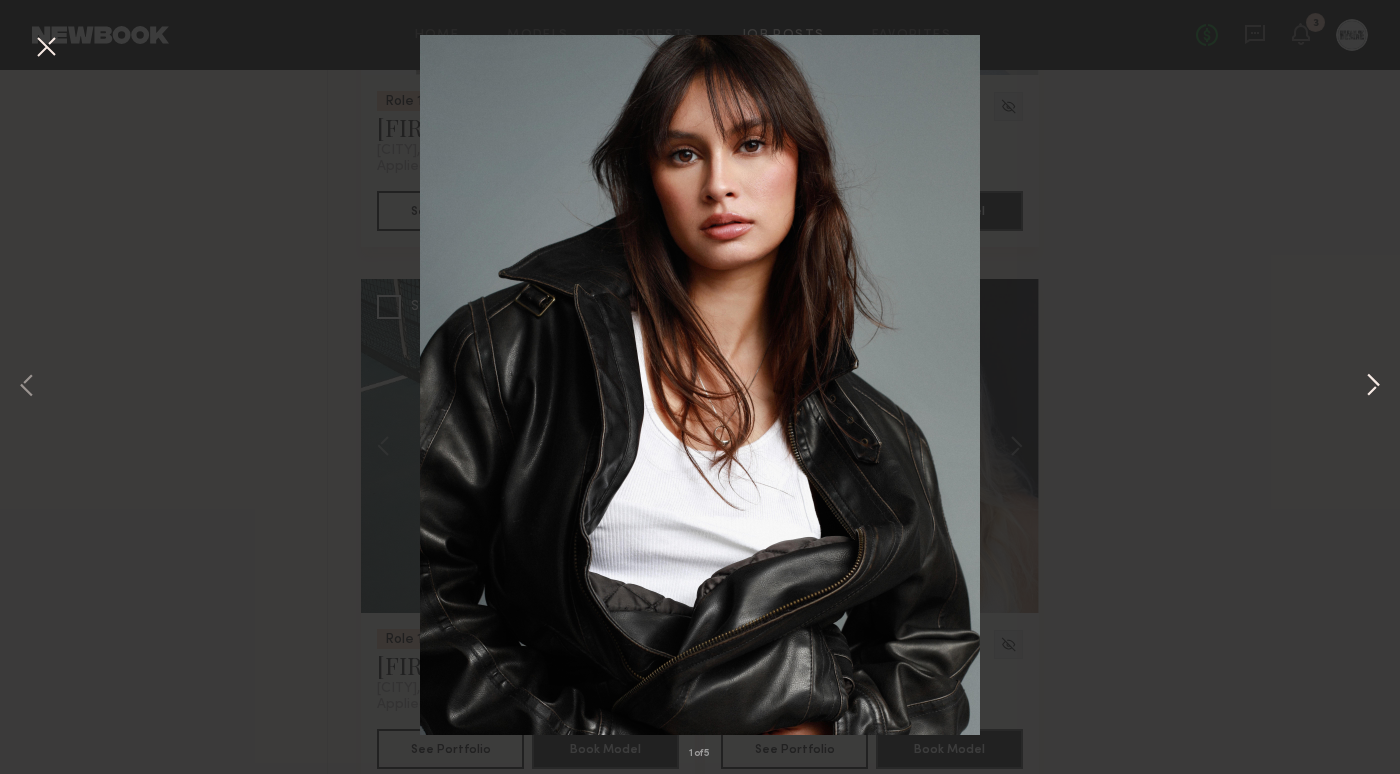 click at bounding box center [1373, 386] 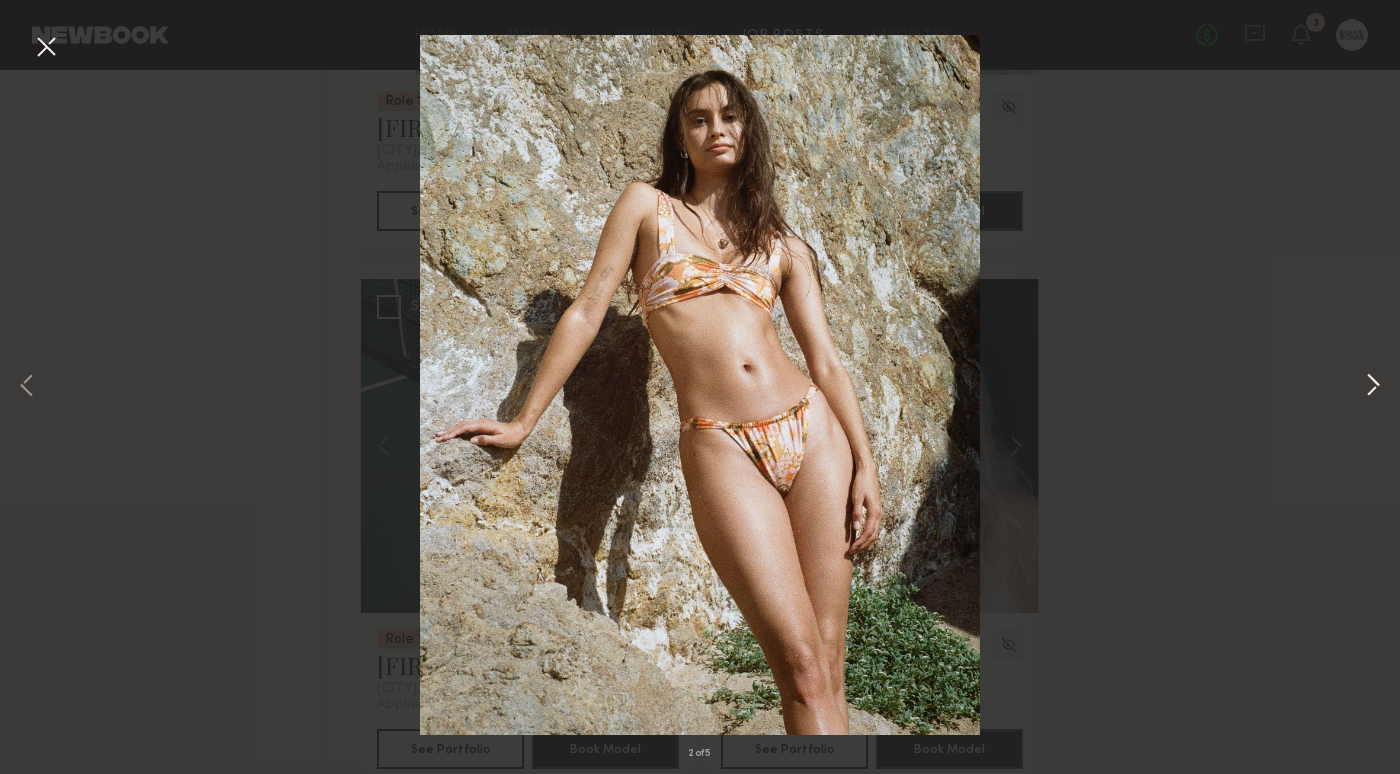 click at bounding box center [1373, 386] 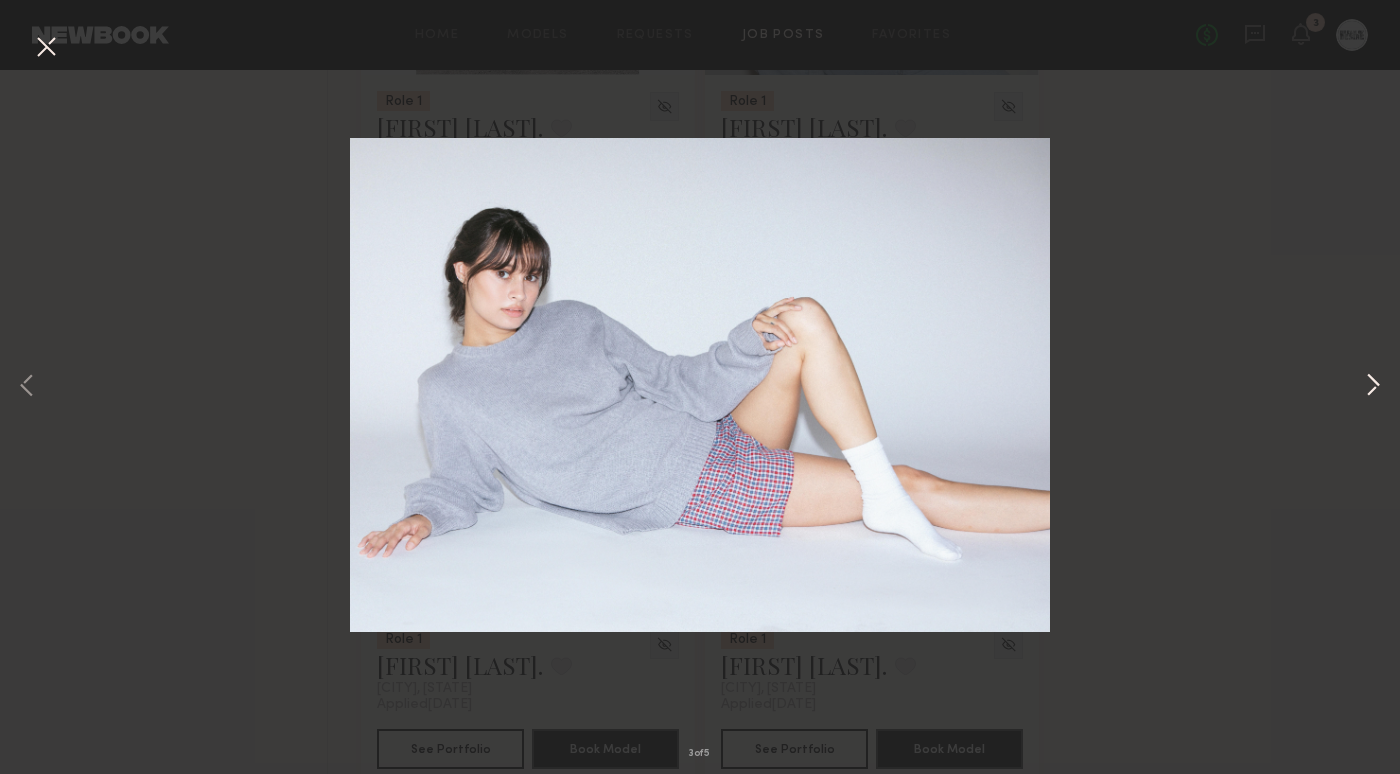 type 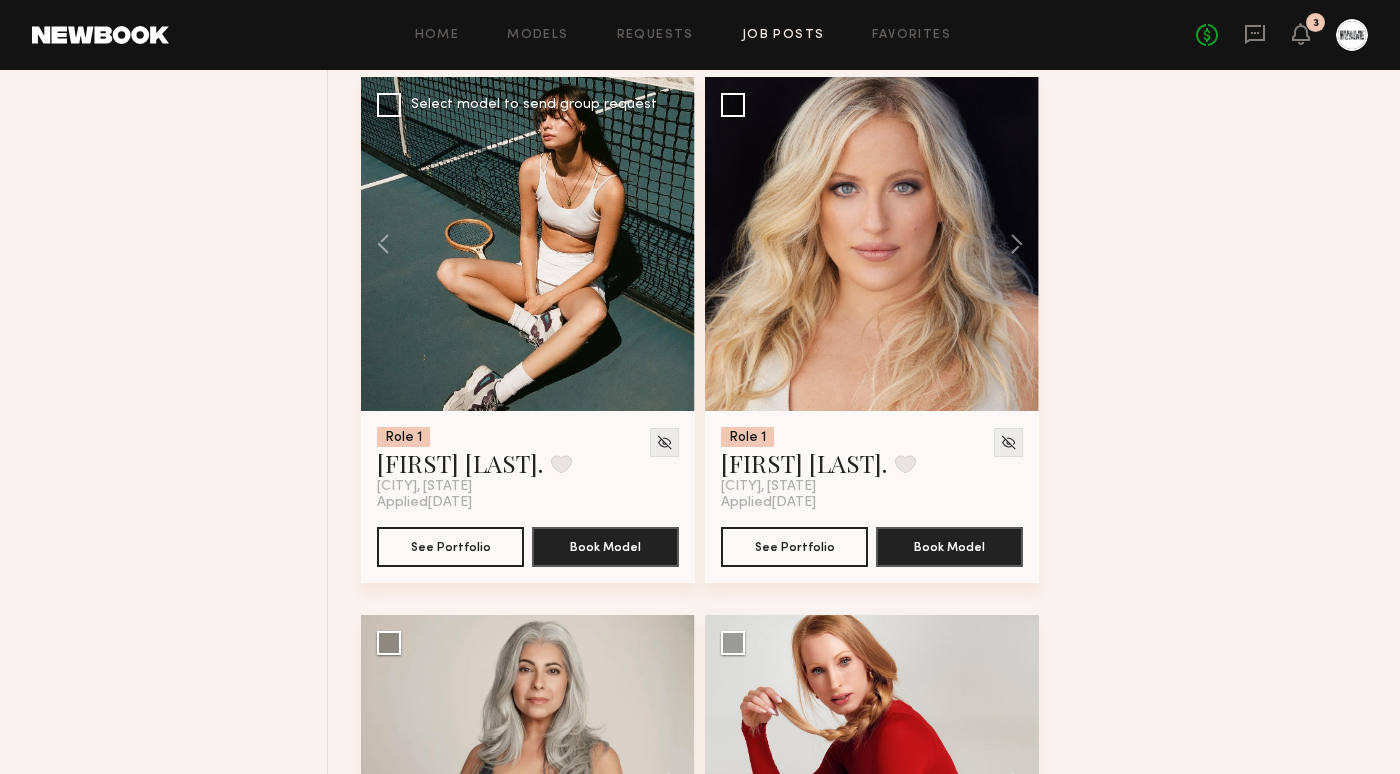 scroll, scrollTop: 1422, scrollLeft: 0, axis: vertical 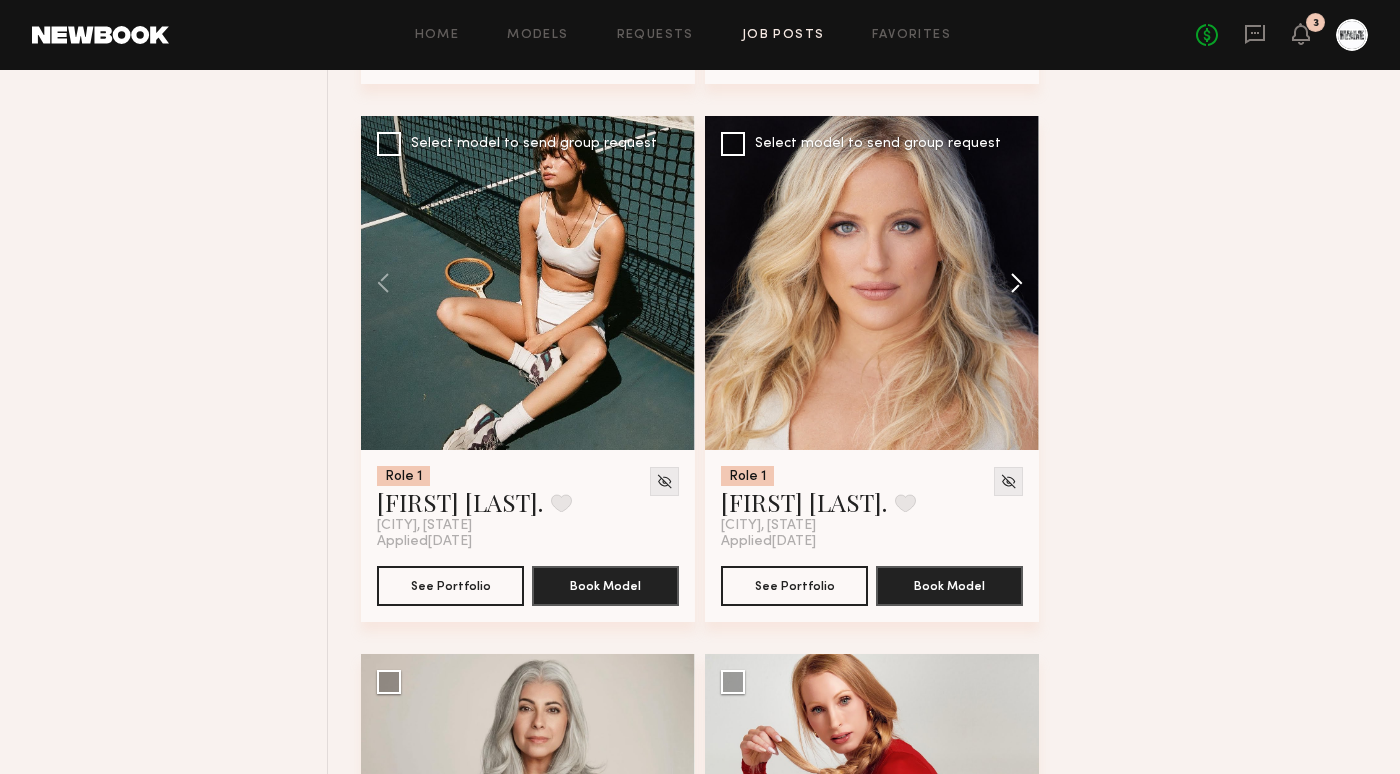 click 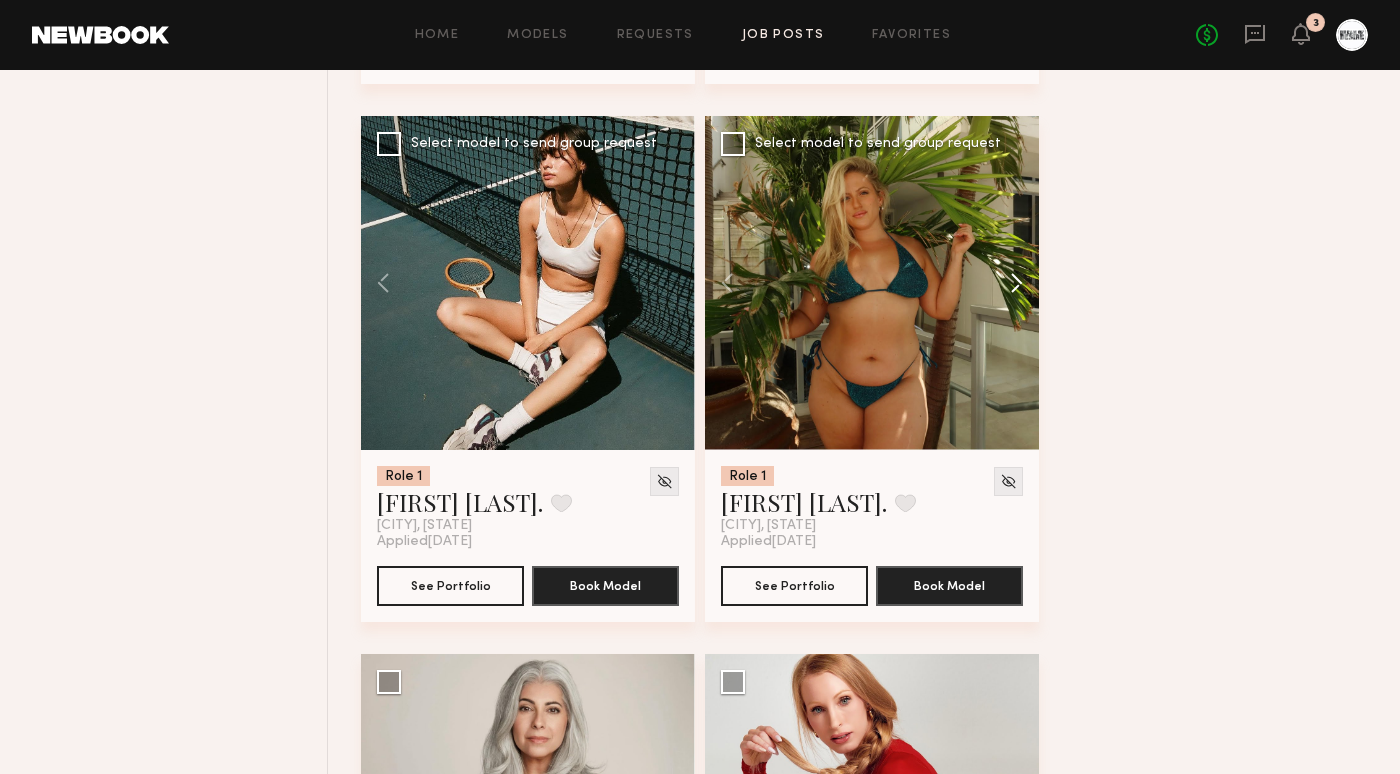 click 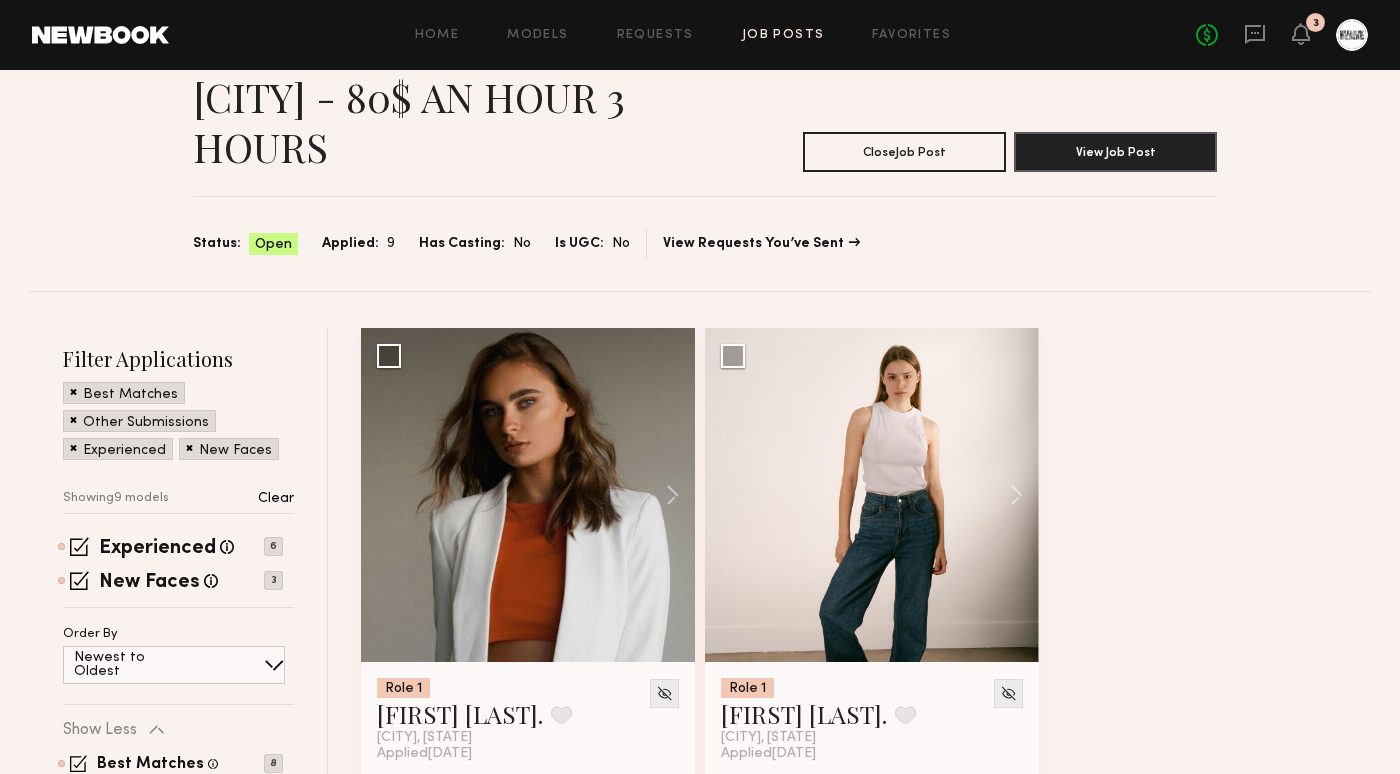 scroll, scrollTop: 136, scrollLeft: 0, axis: vertical 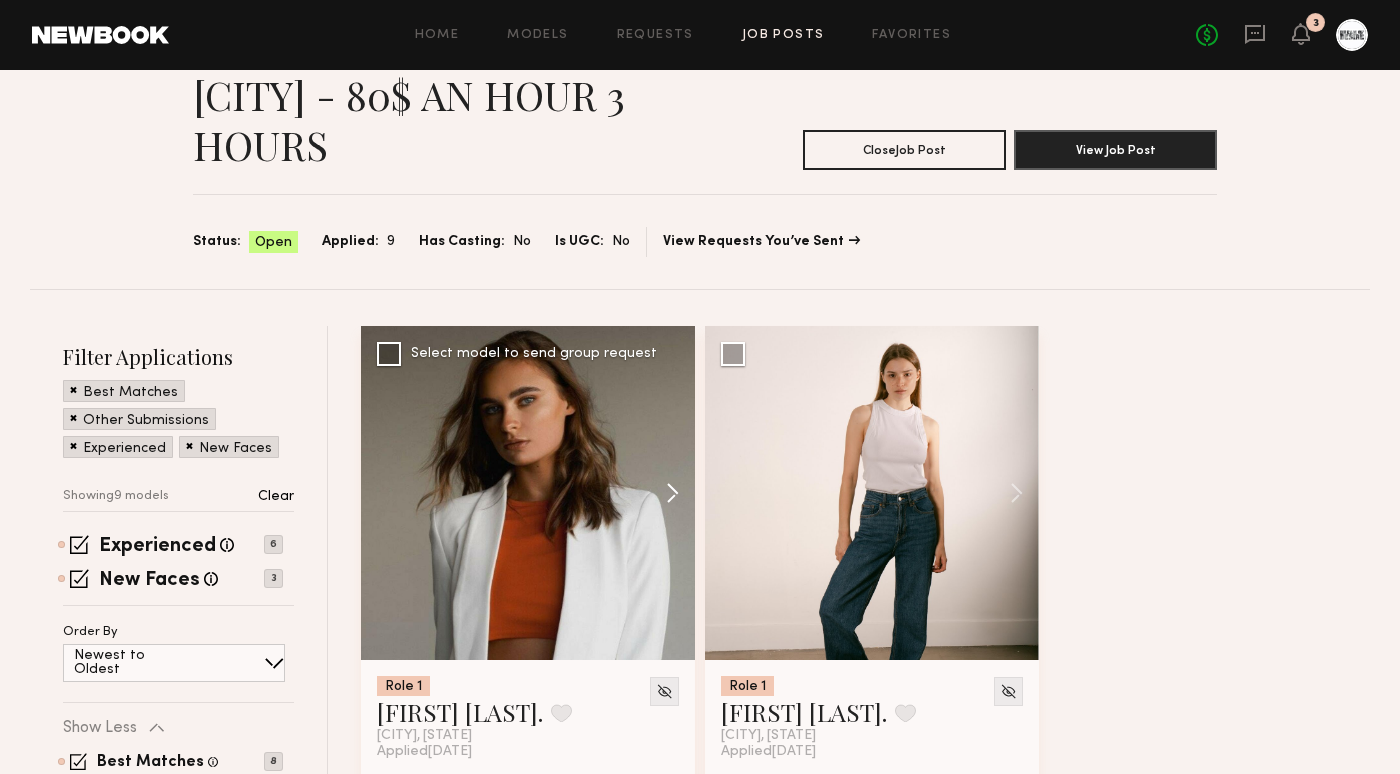 click 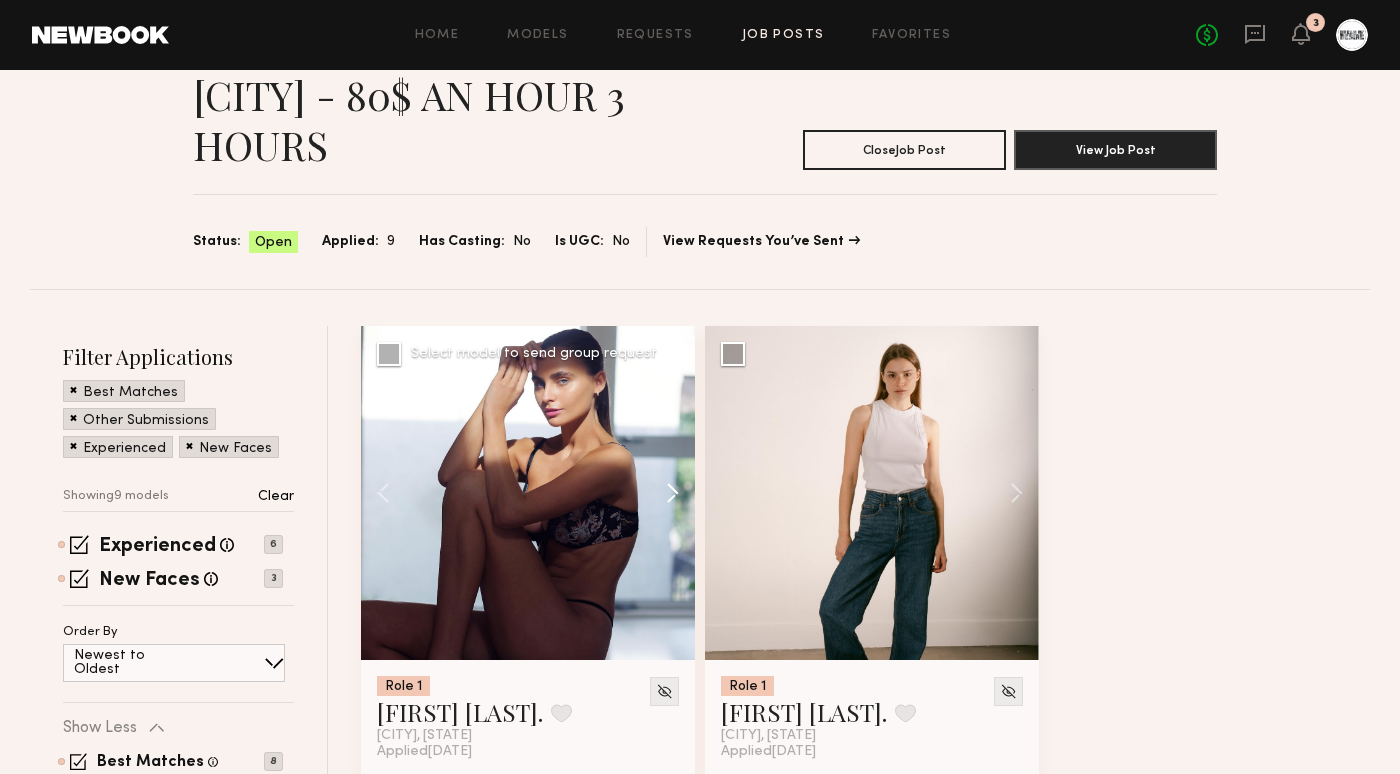 click 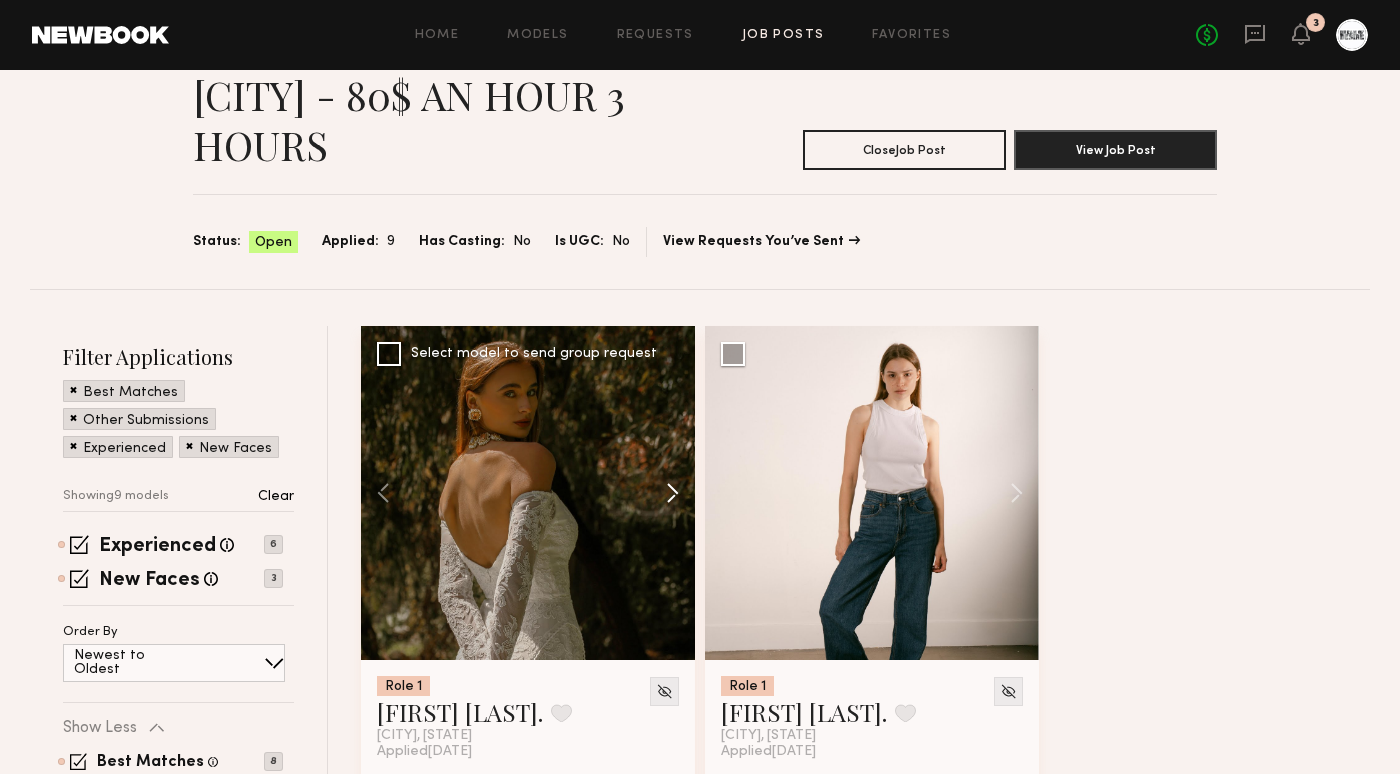 click 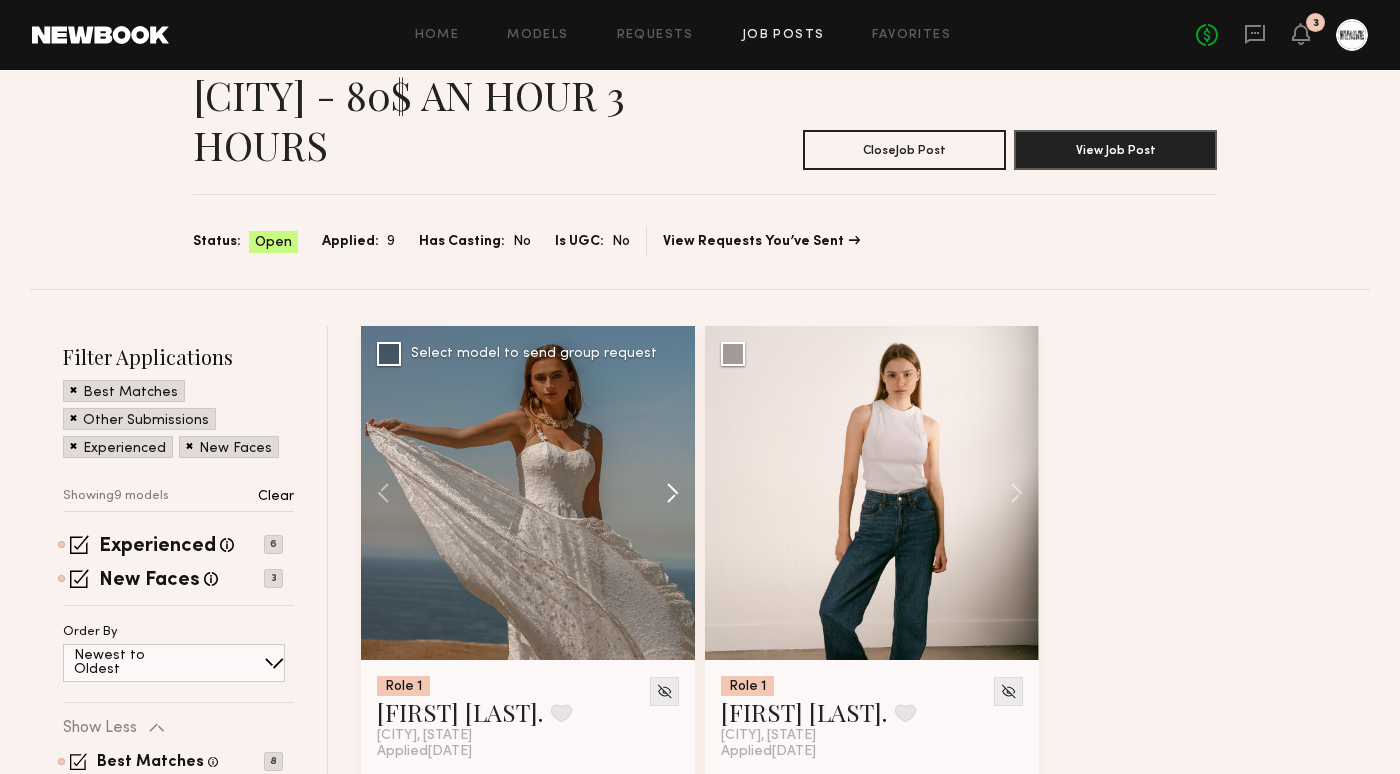 click 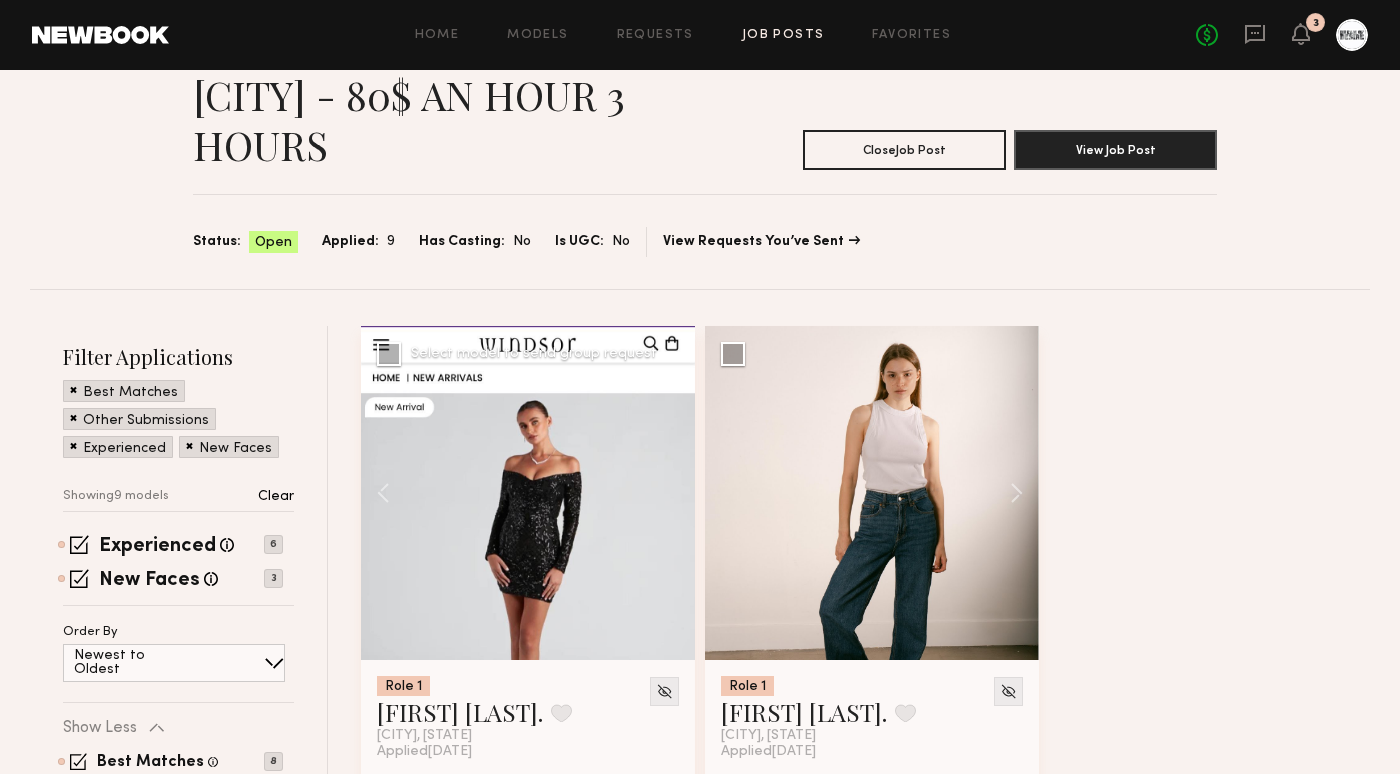 click 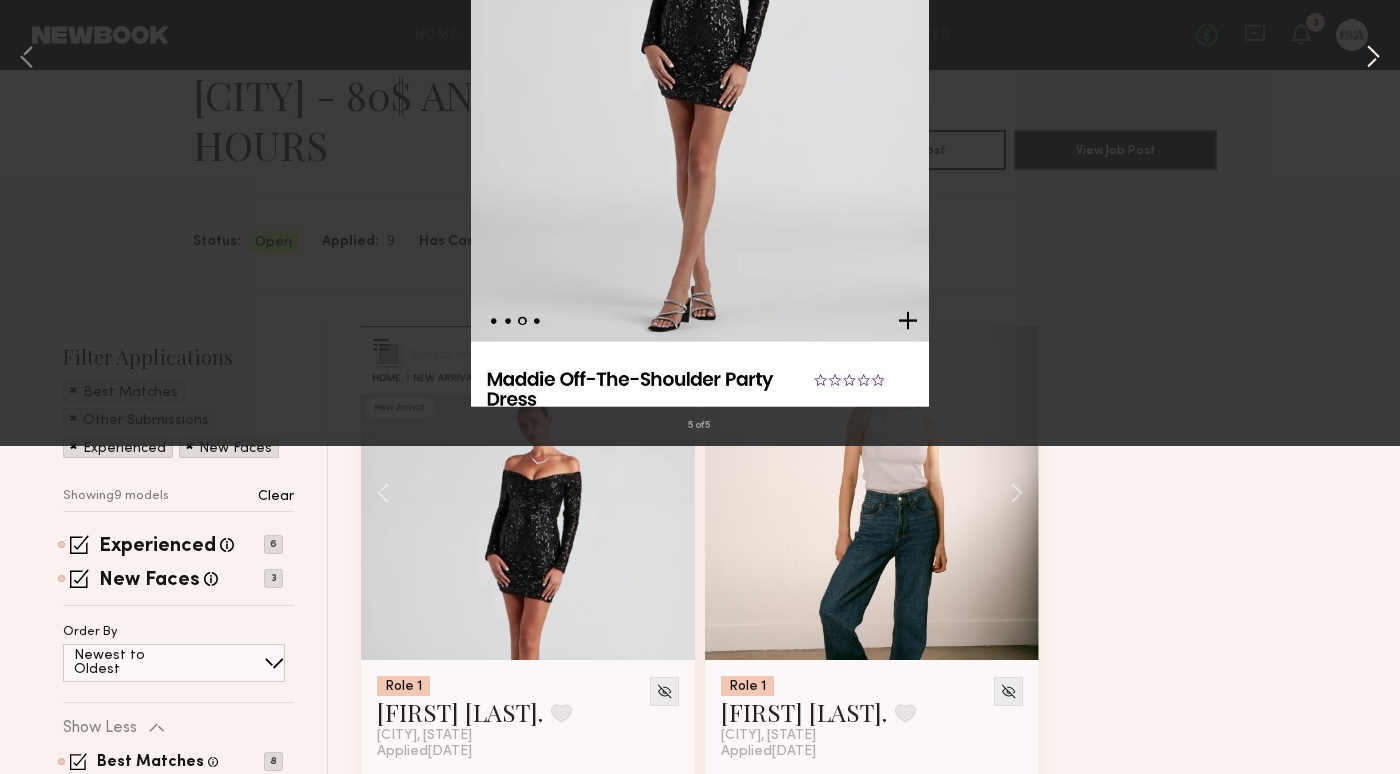 click at bounding box center [1373, 386] 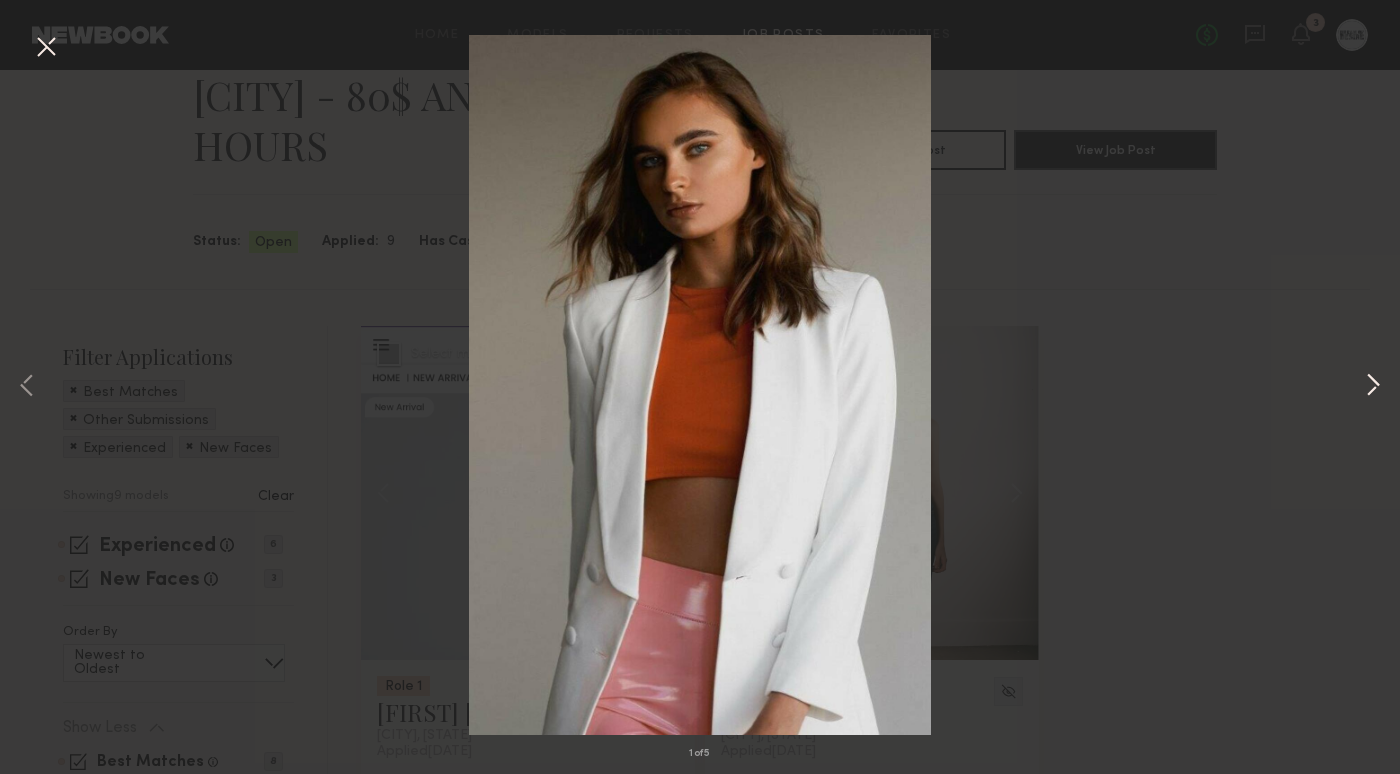 click at bounding box center [1373, 386] 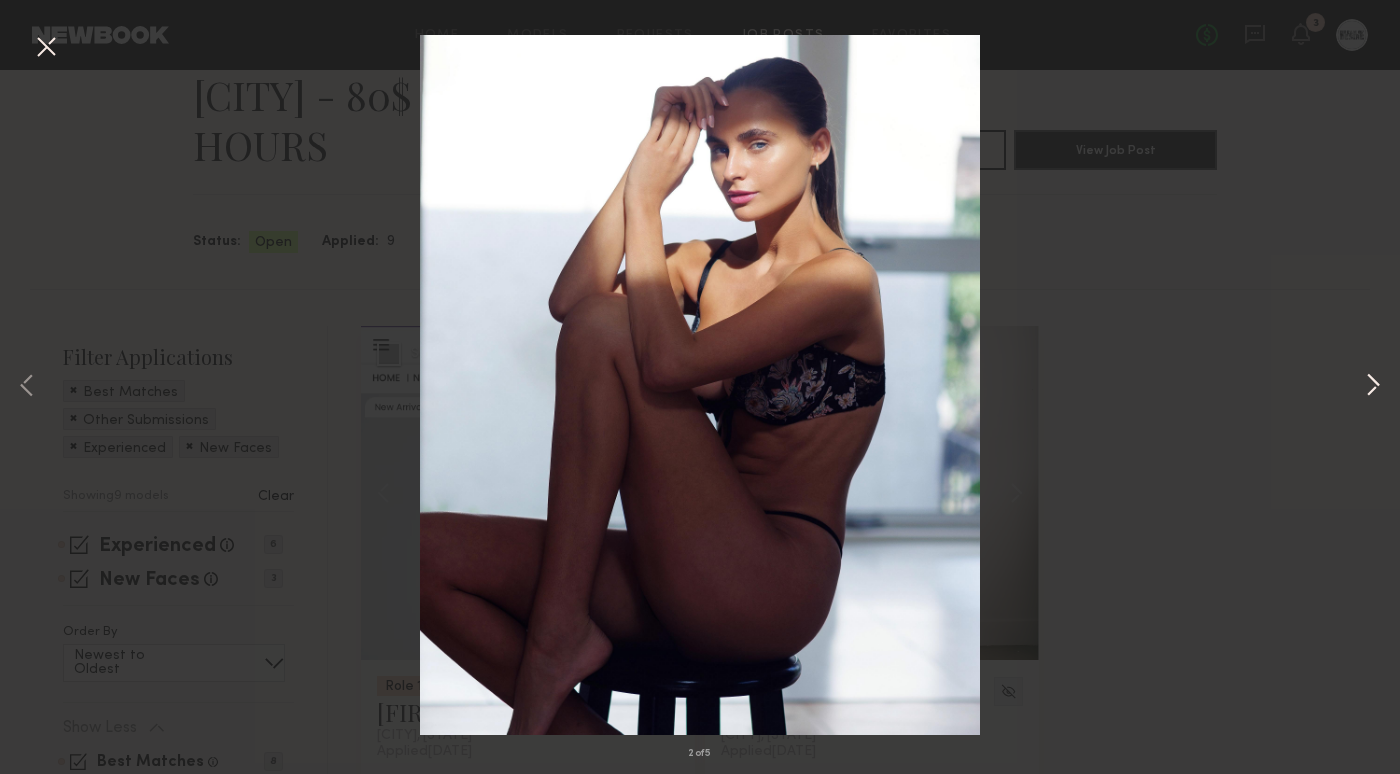 click at bounding box center (1373, 386) 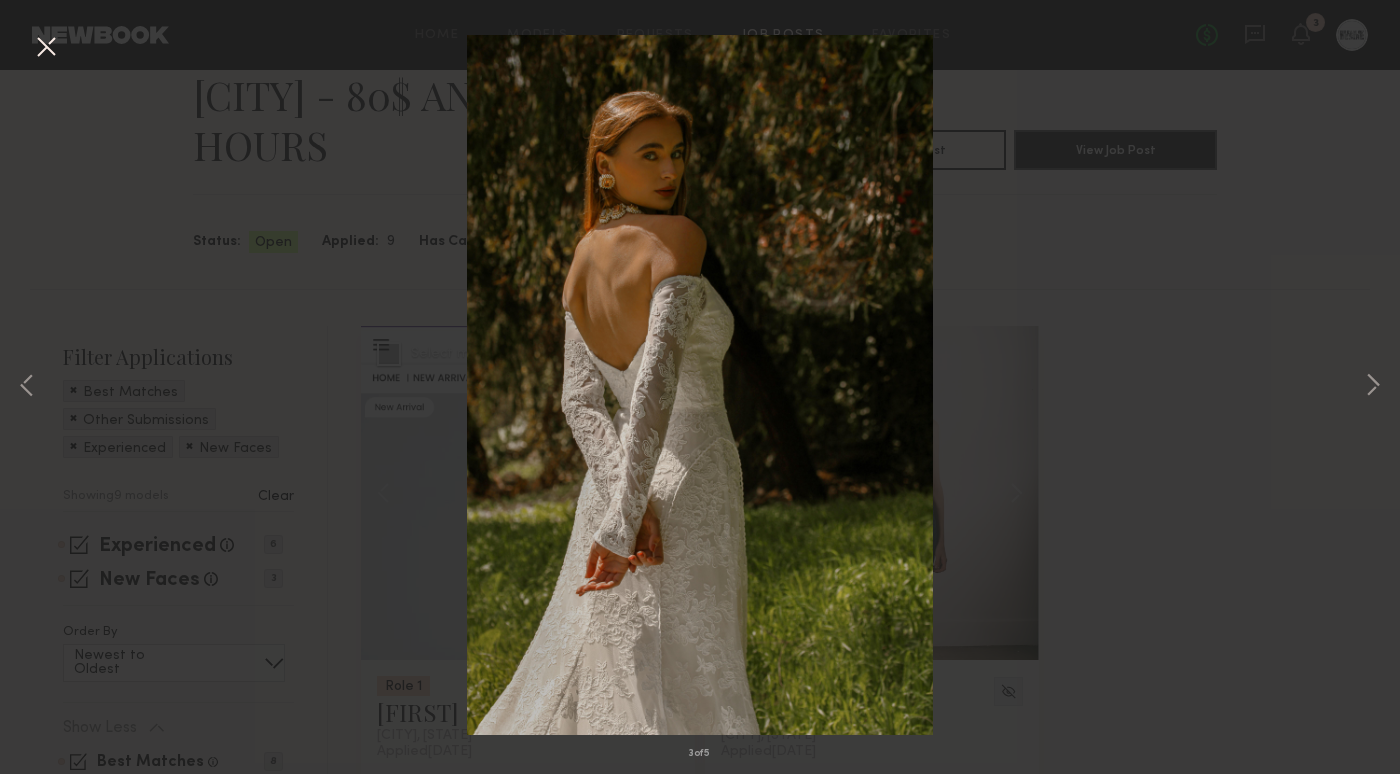 type 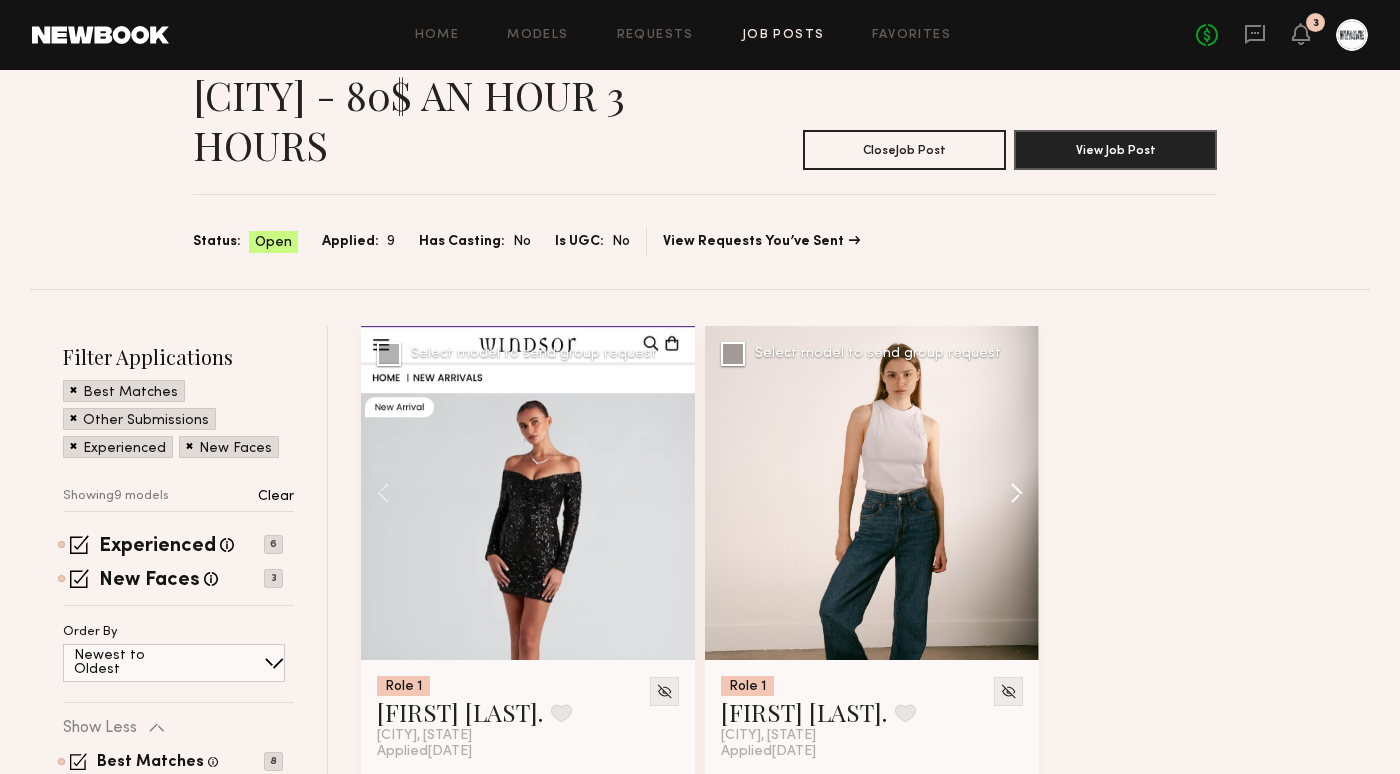 click 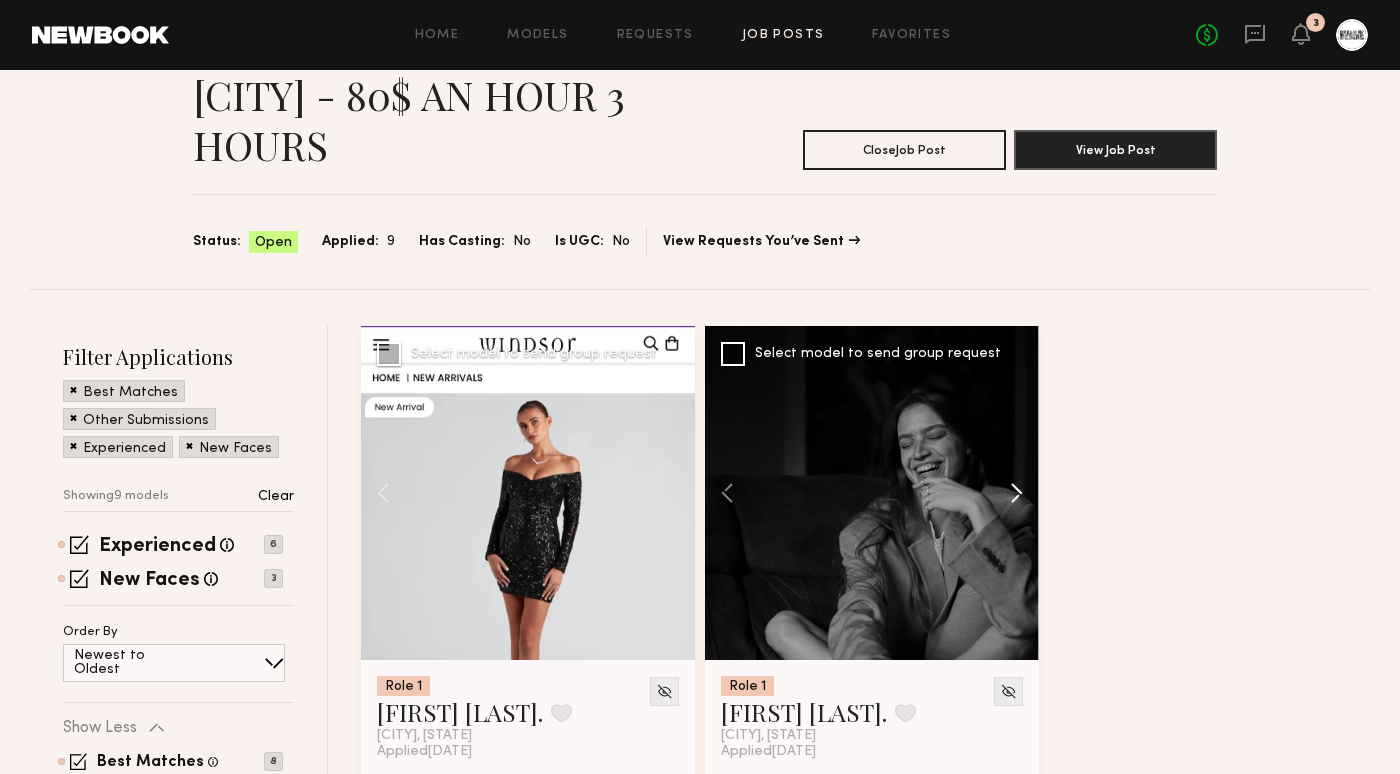 click 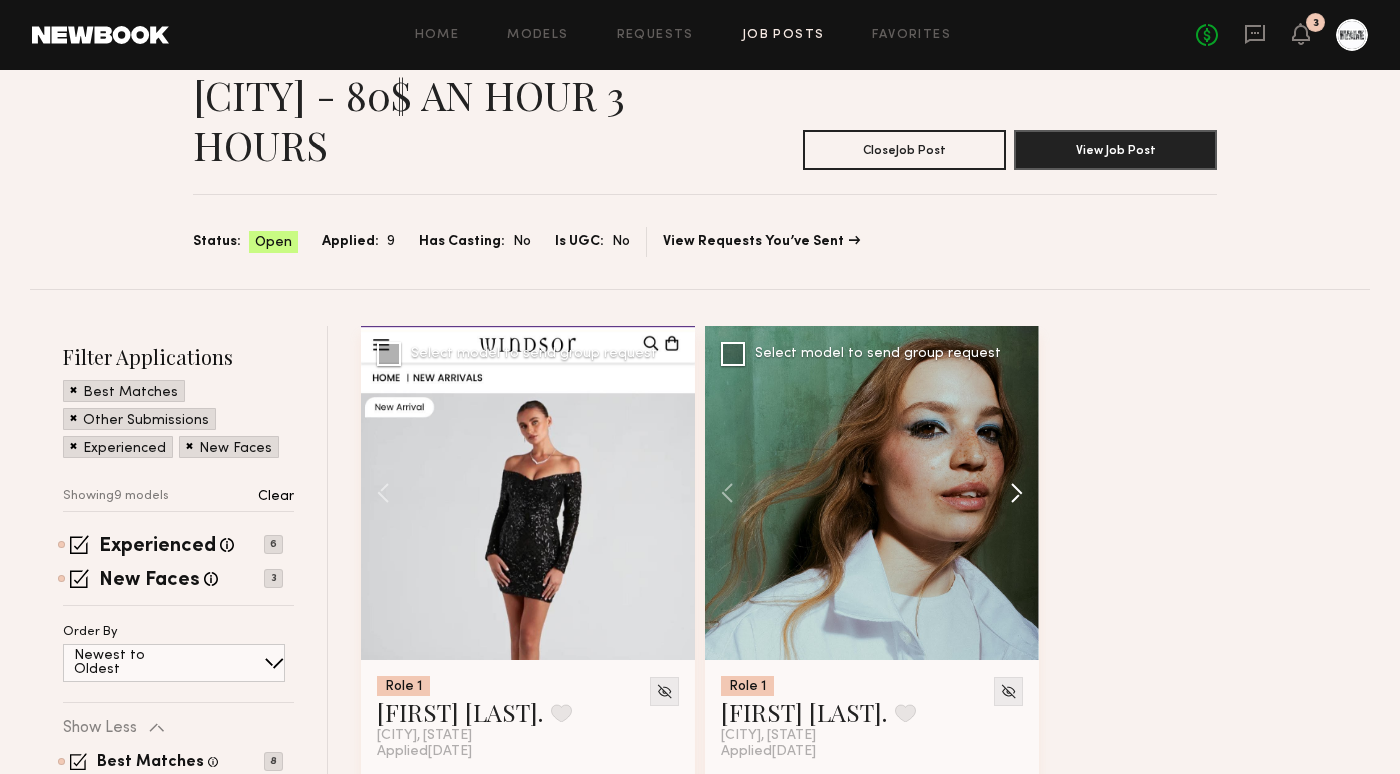 click 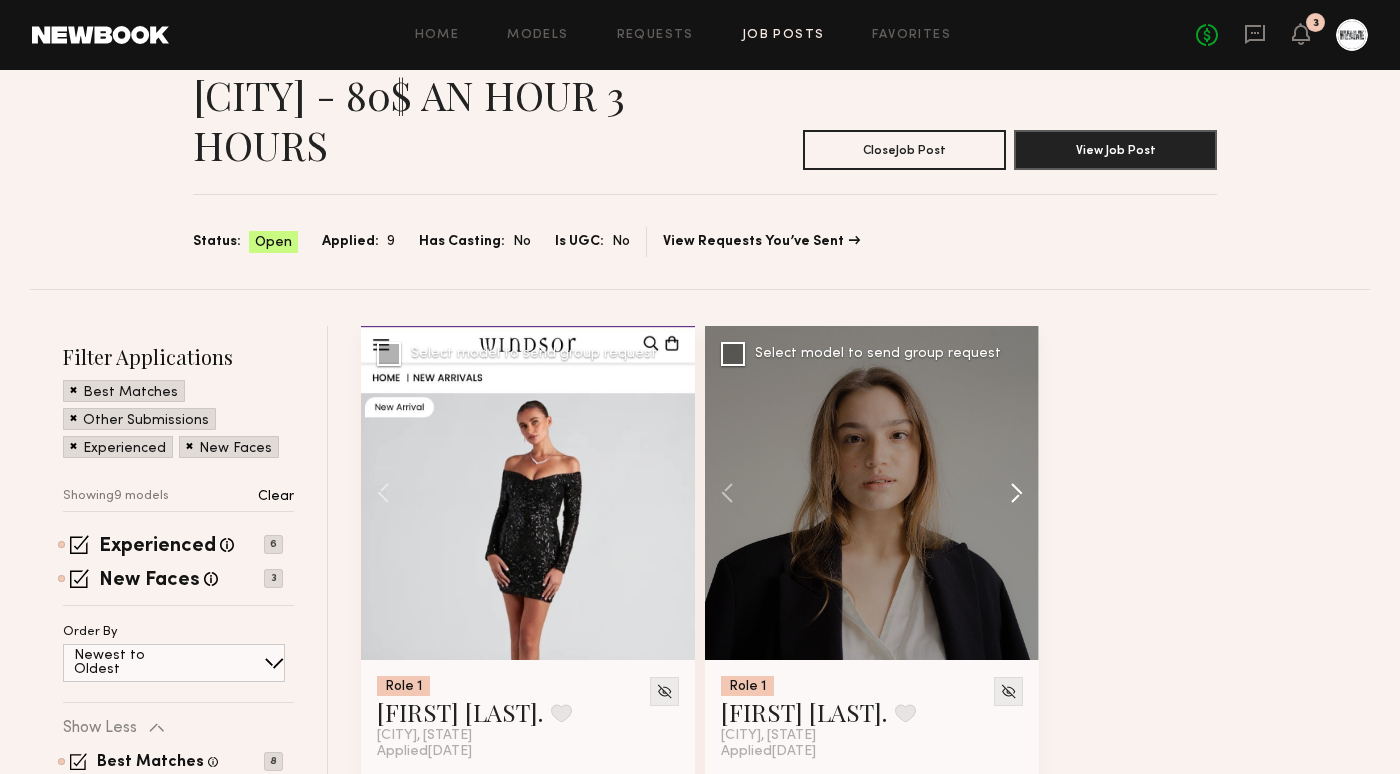 click 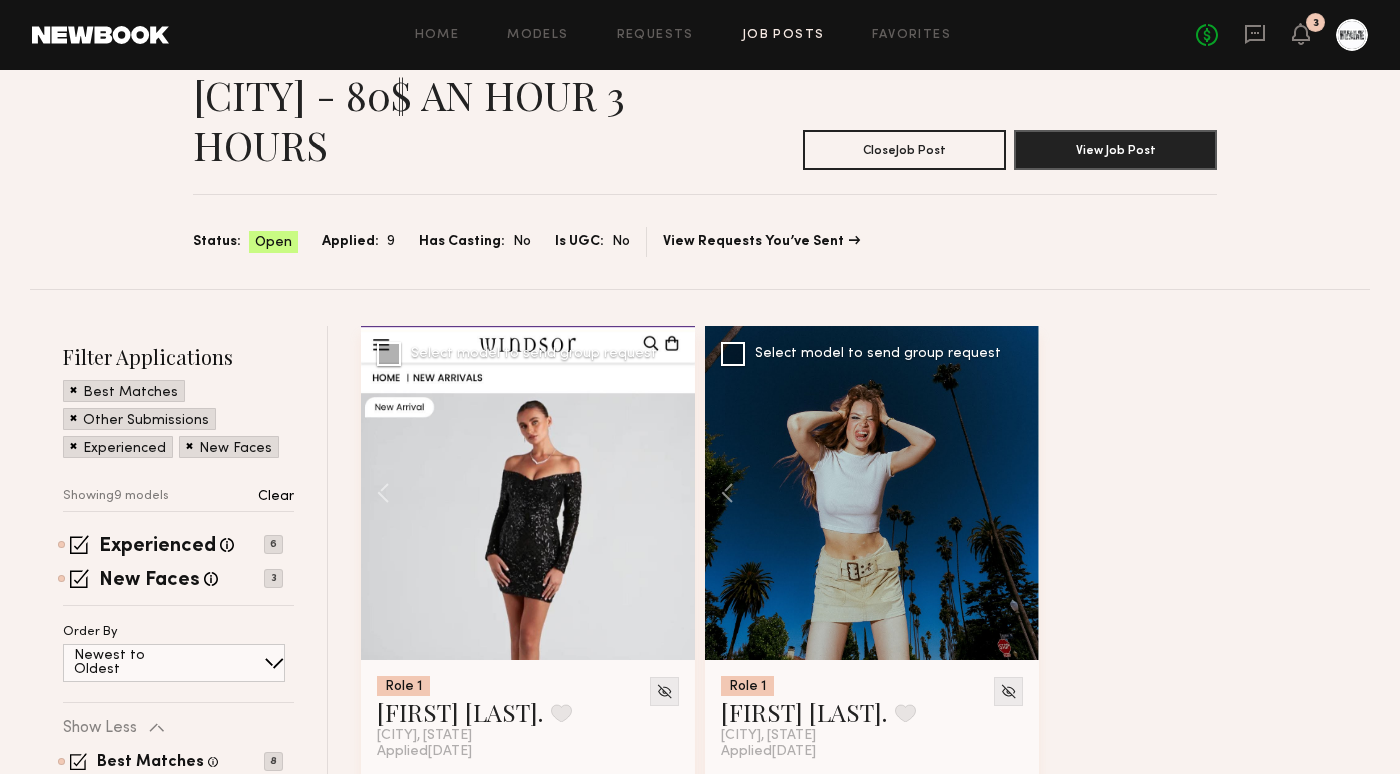 click 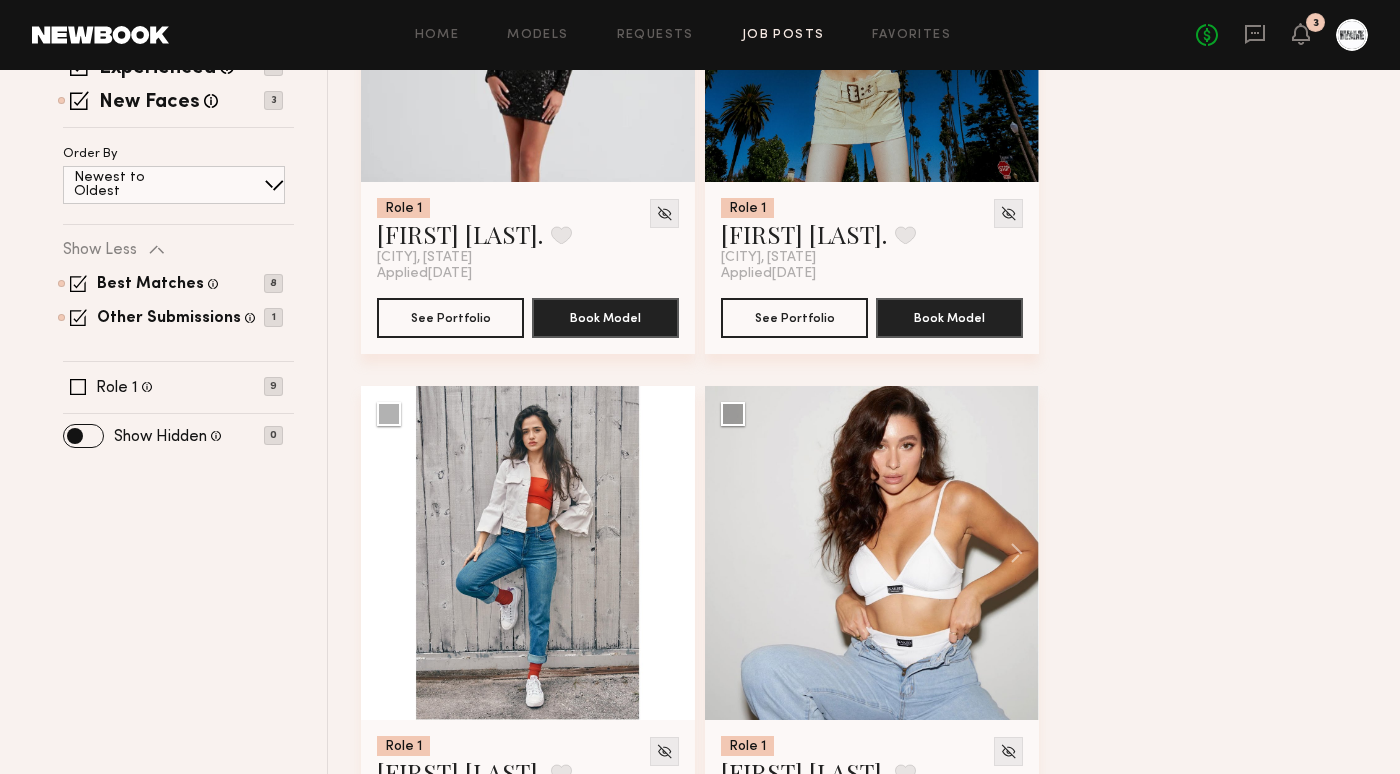 scroll, scrollTop: 658, scrollLeft: 0, axis: vertical 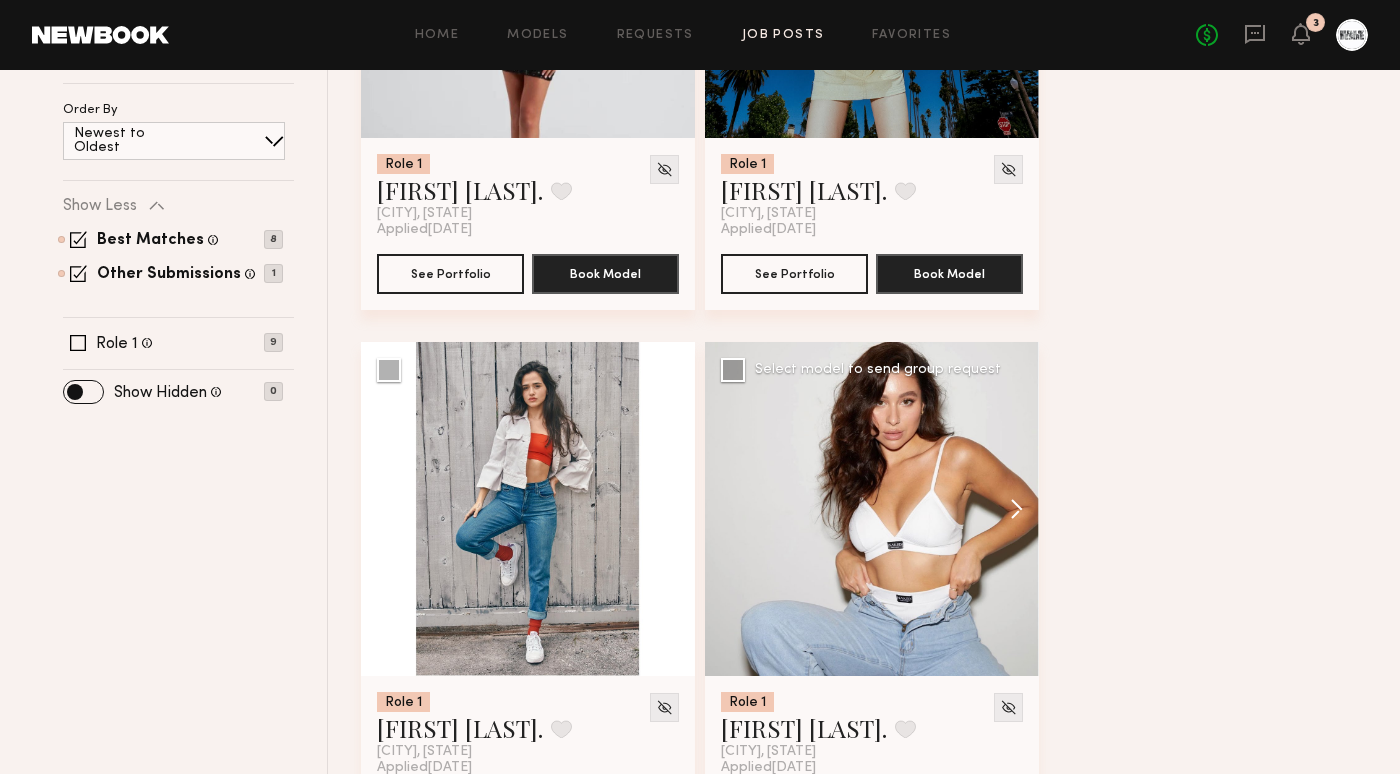 click 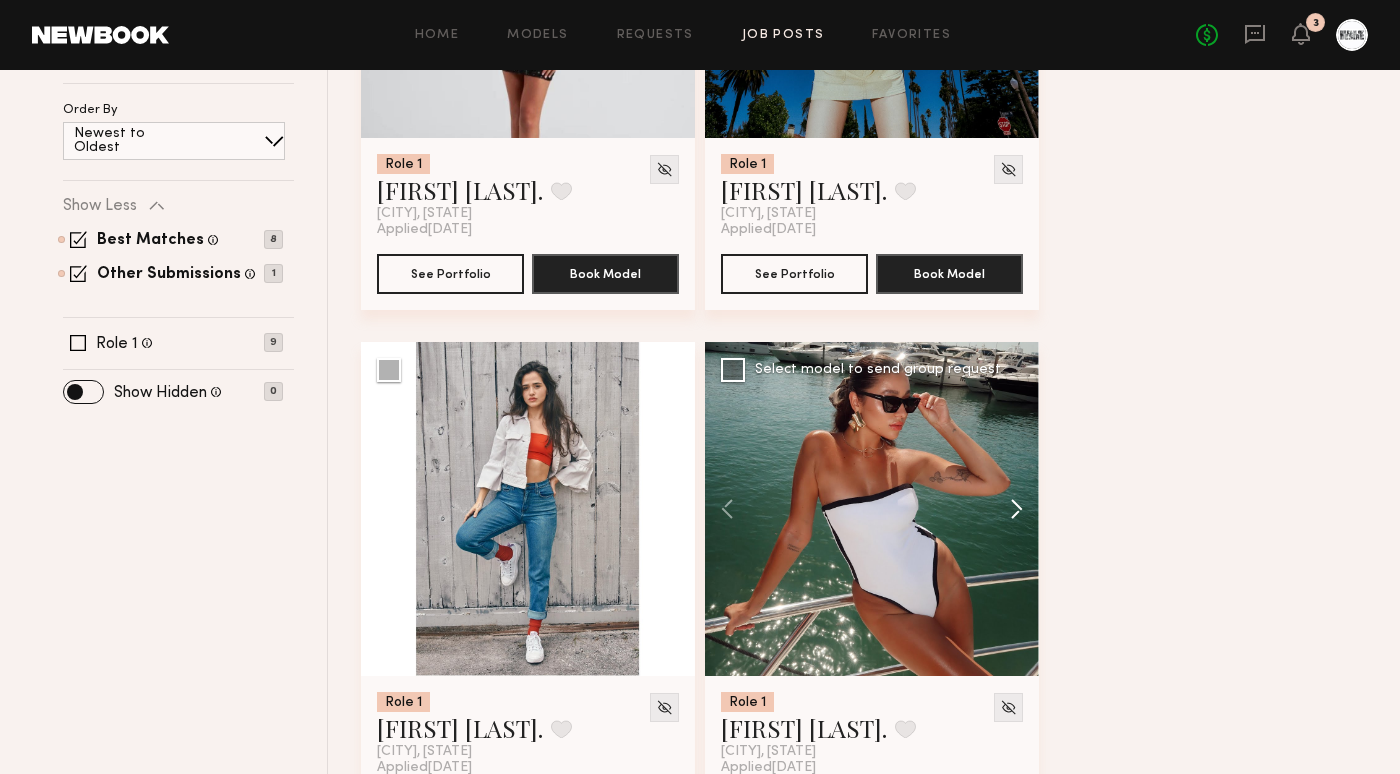 click 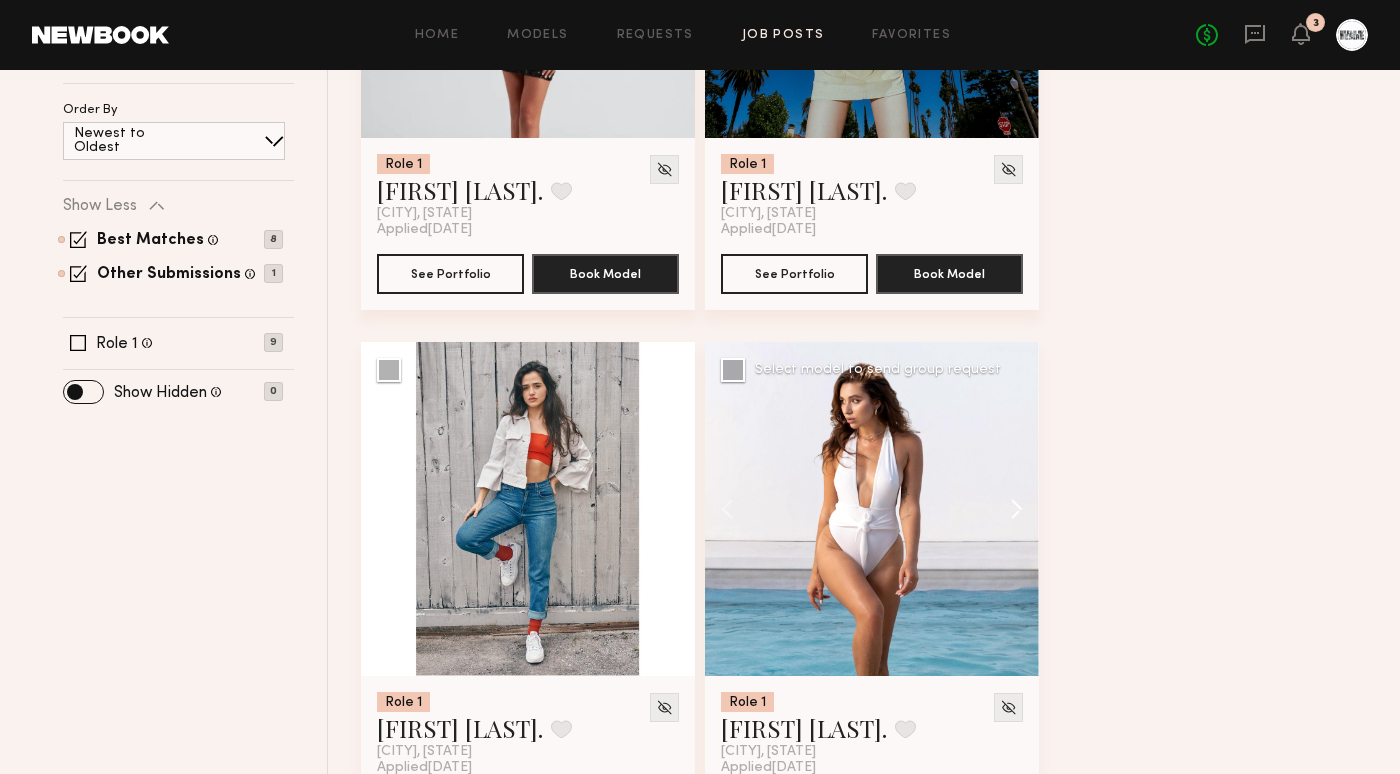 click 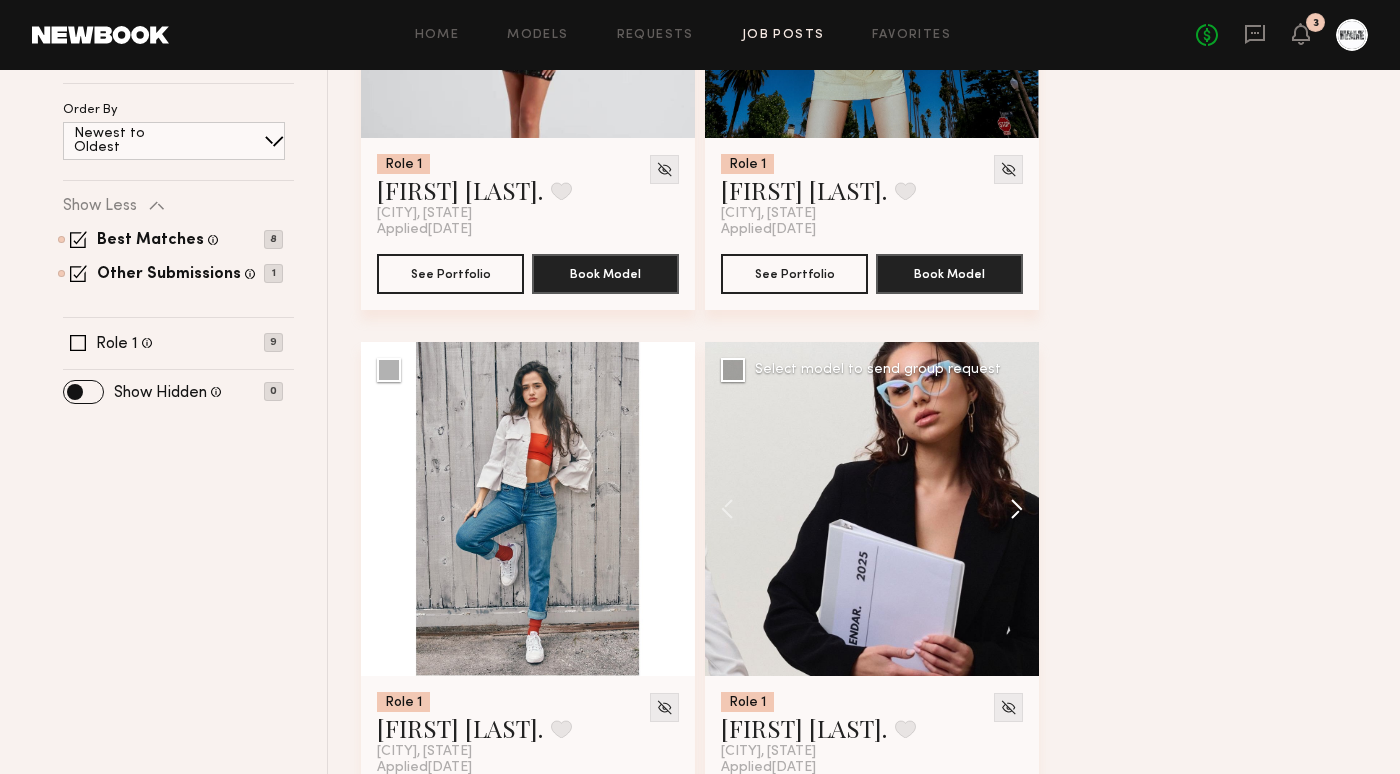 click 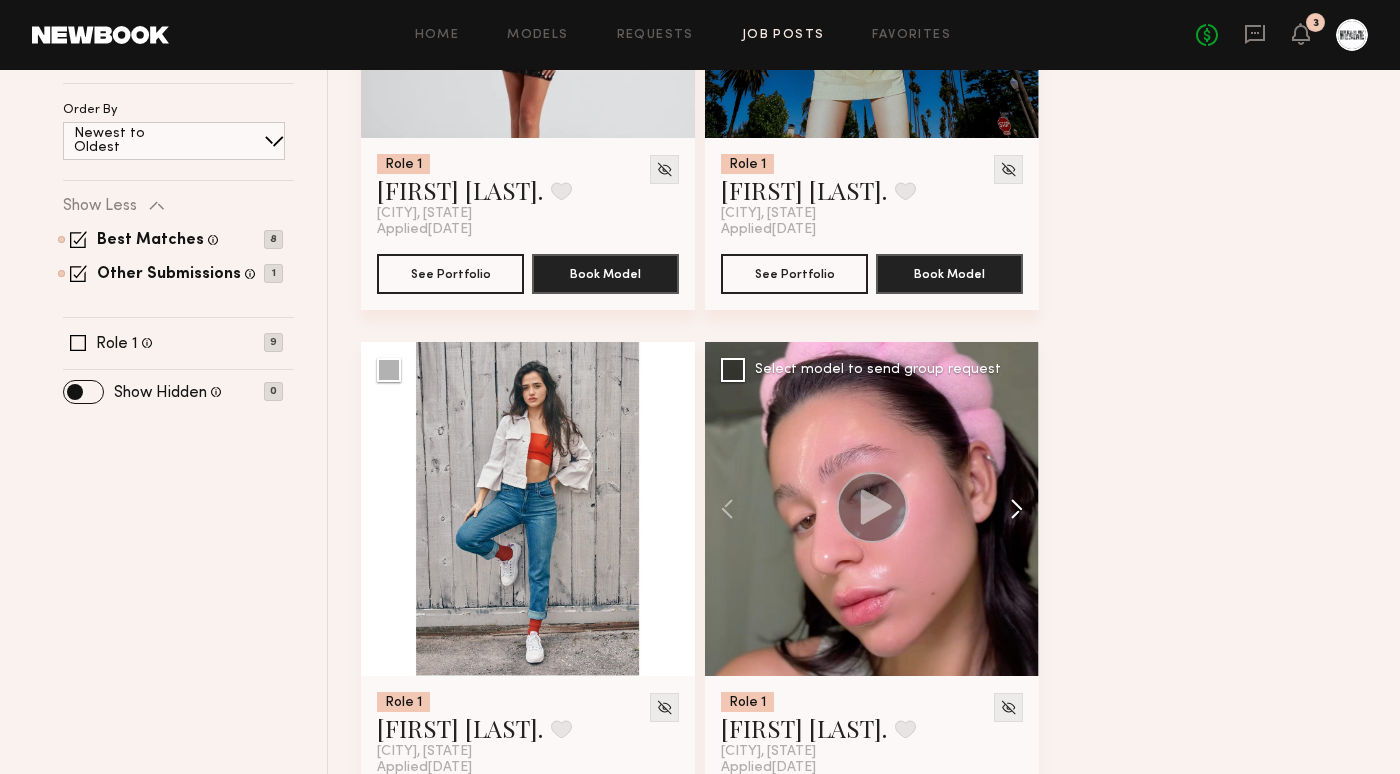 click 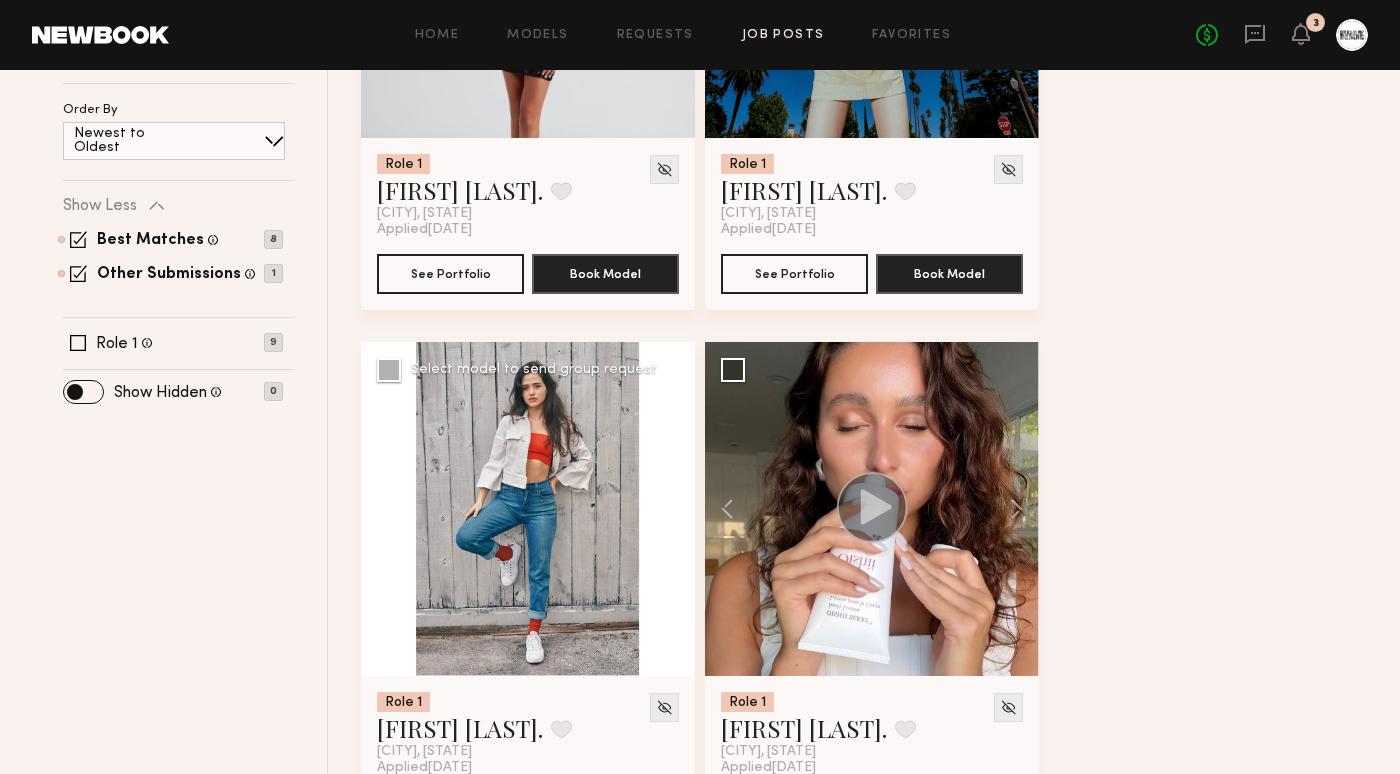 click 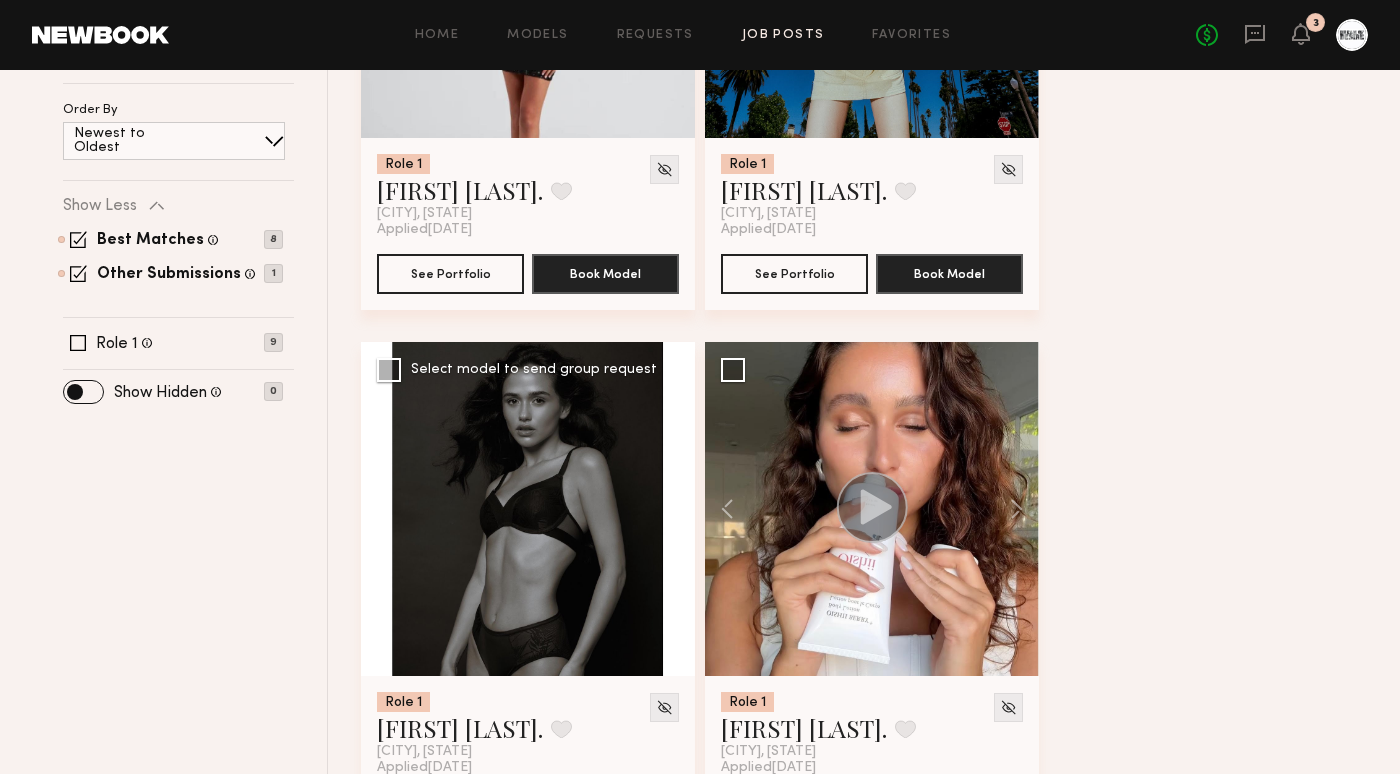 click 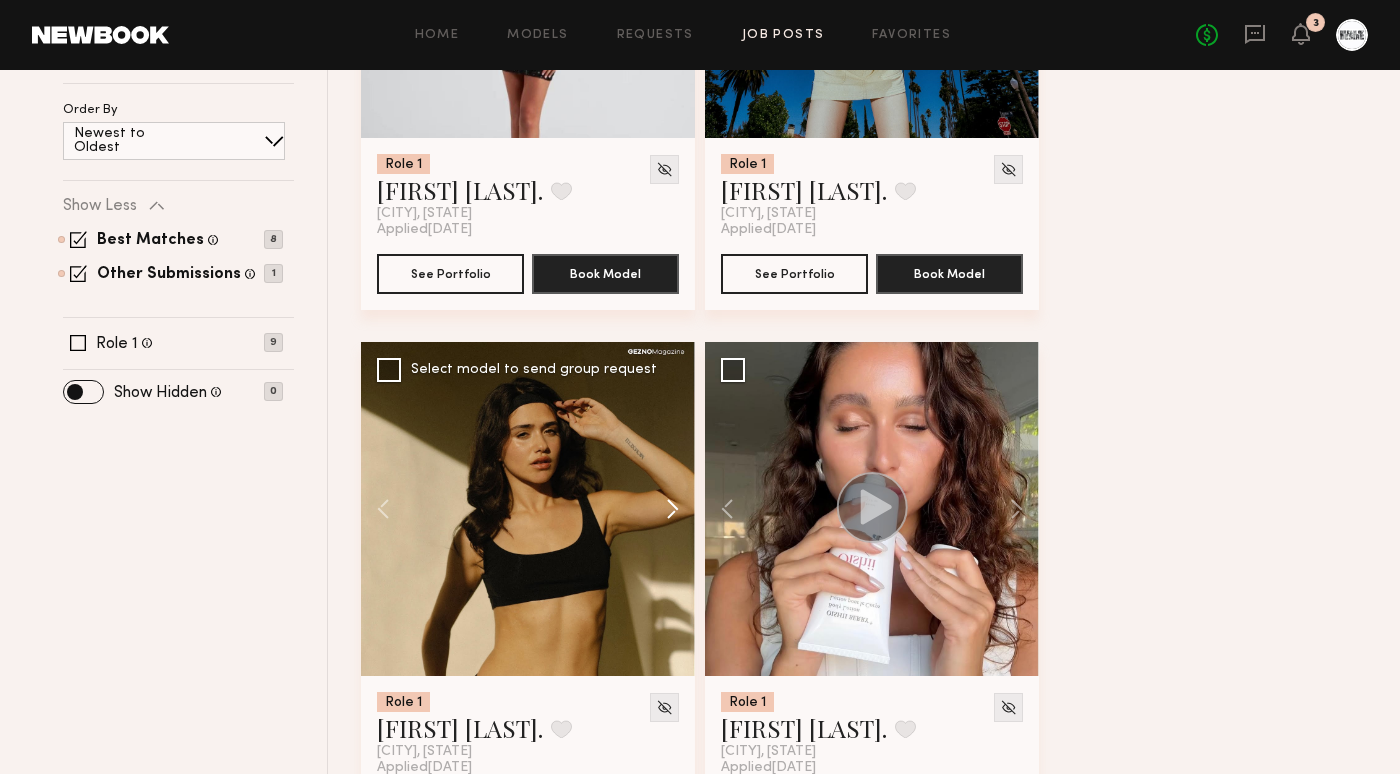 click 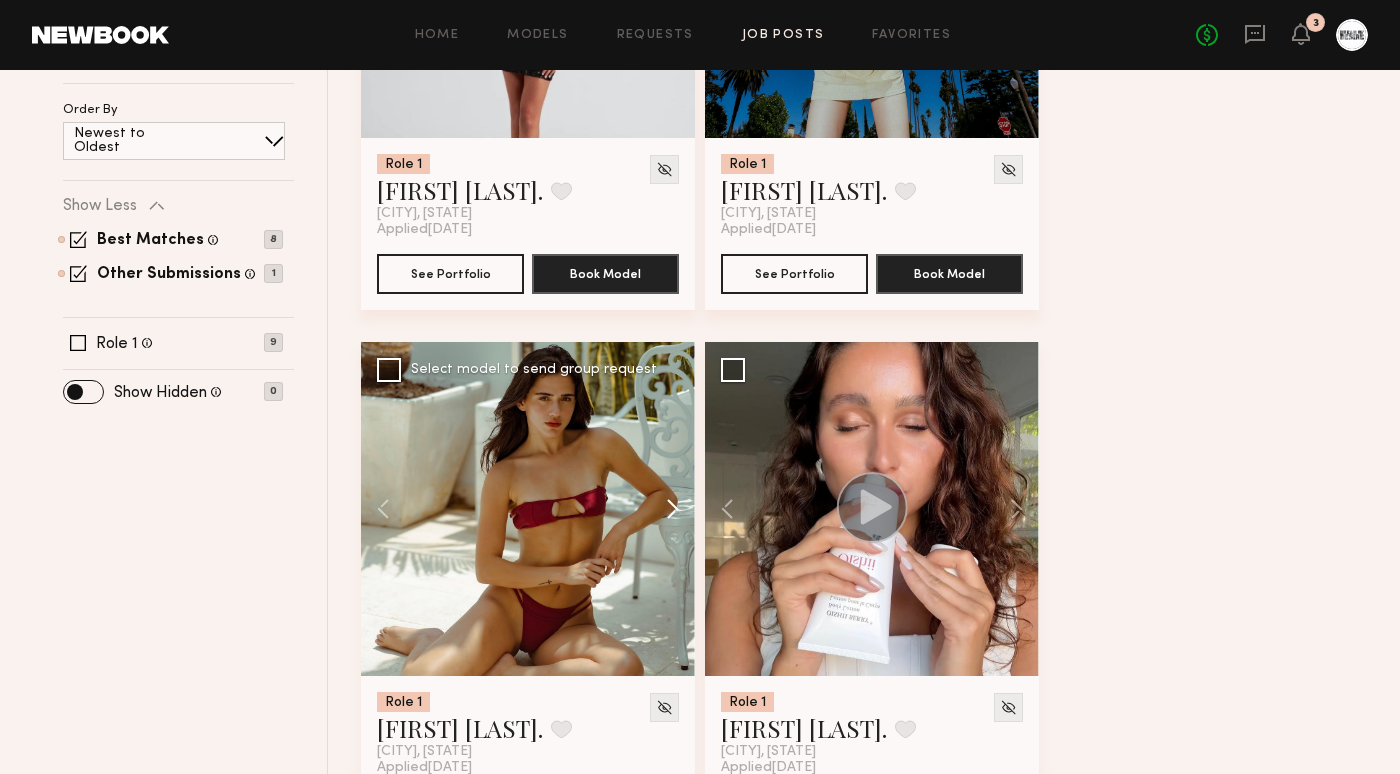 click 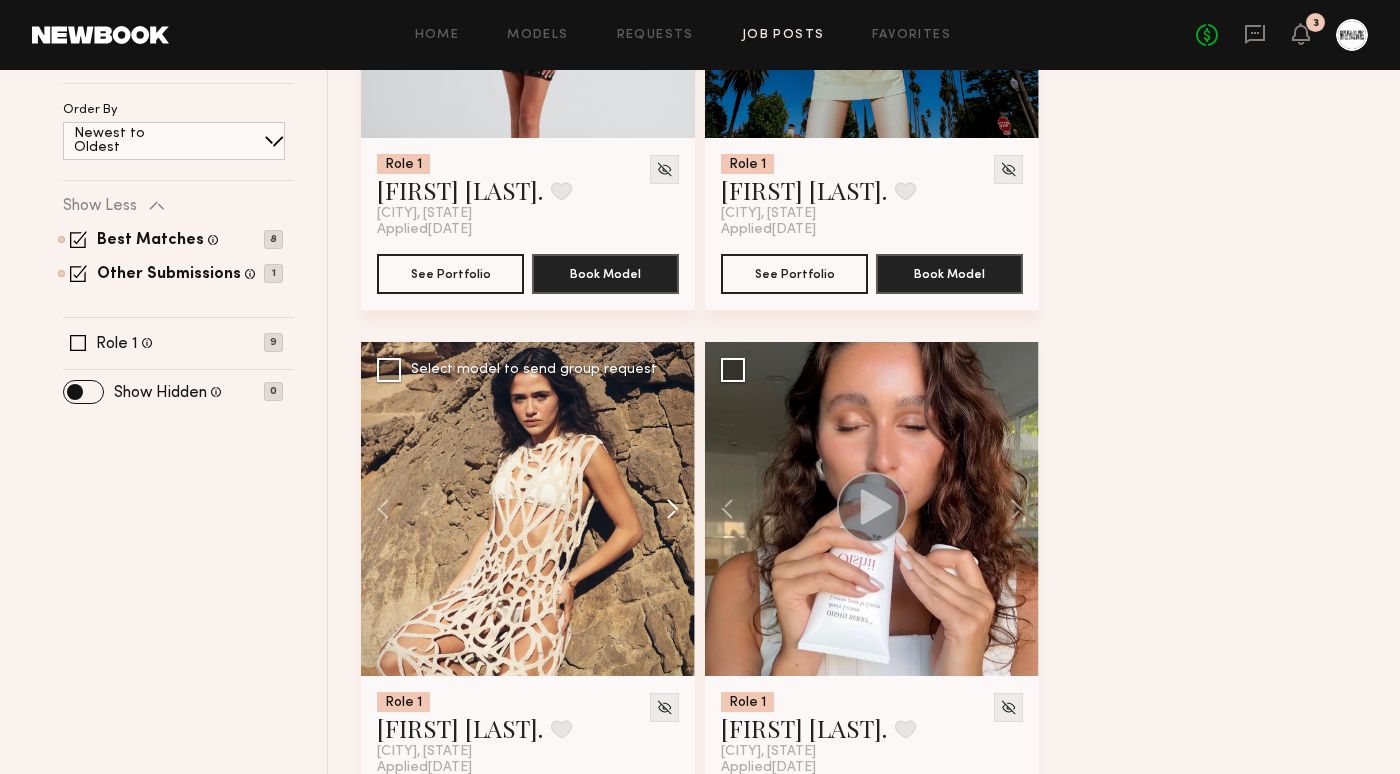 click 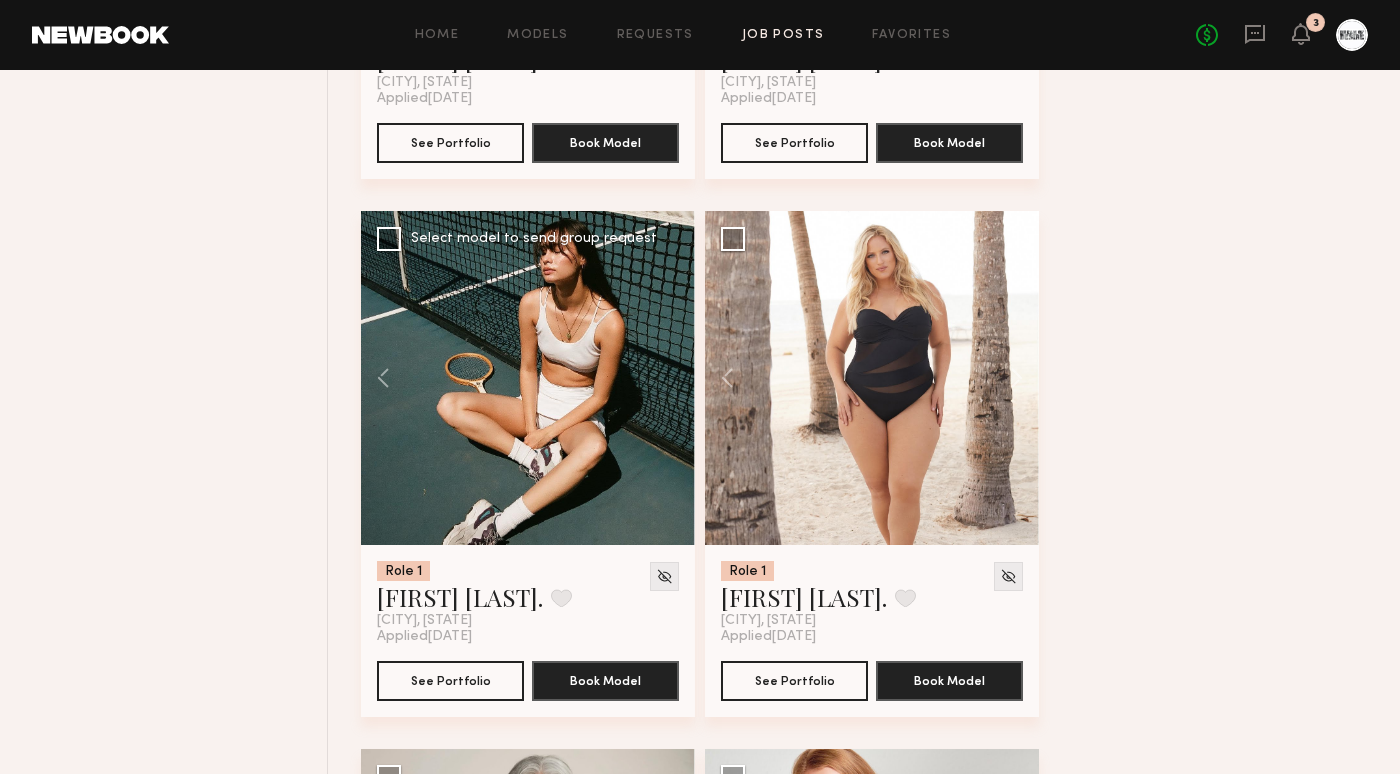 scroll, scrollTop: 1340, scrollLeft: 0, axis: vertical 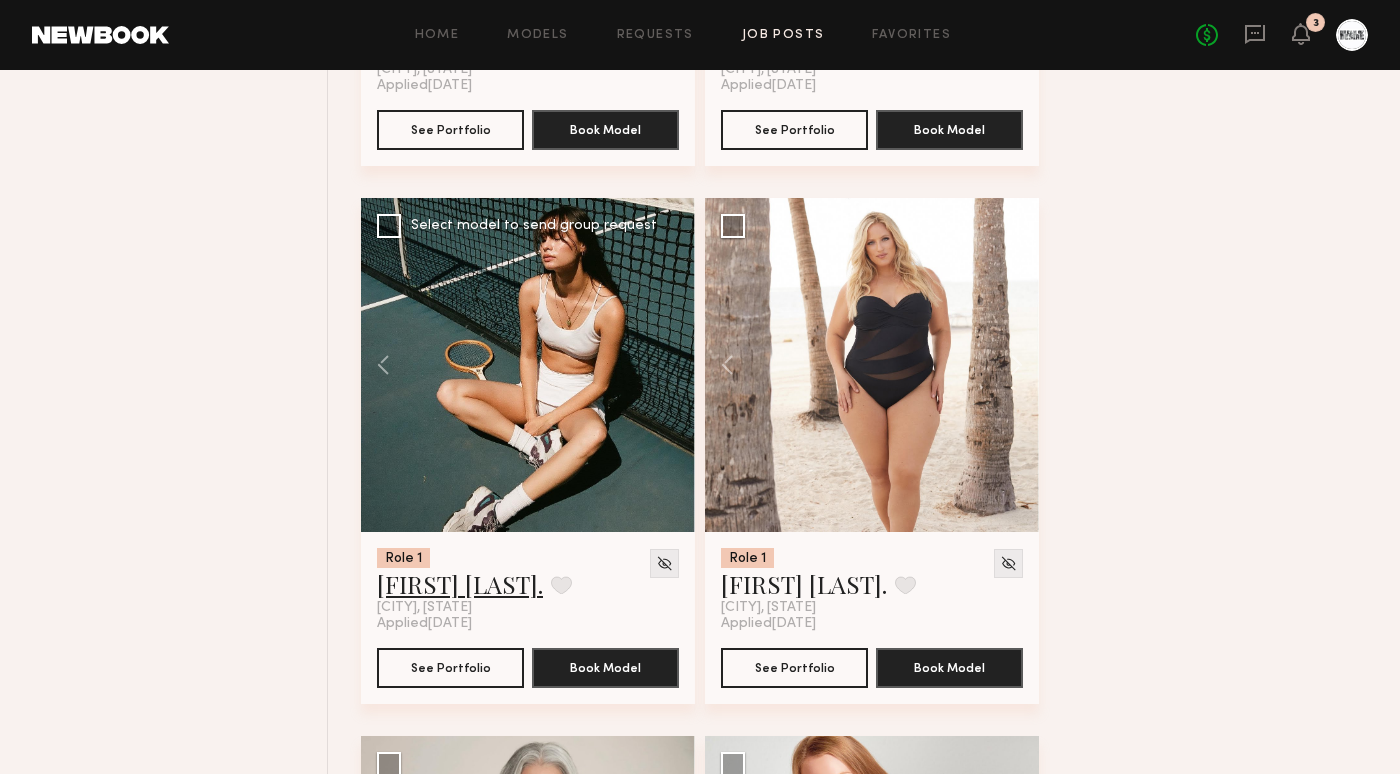click on "[FIRST] [LAST]." 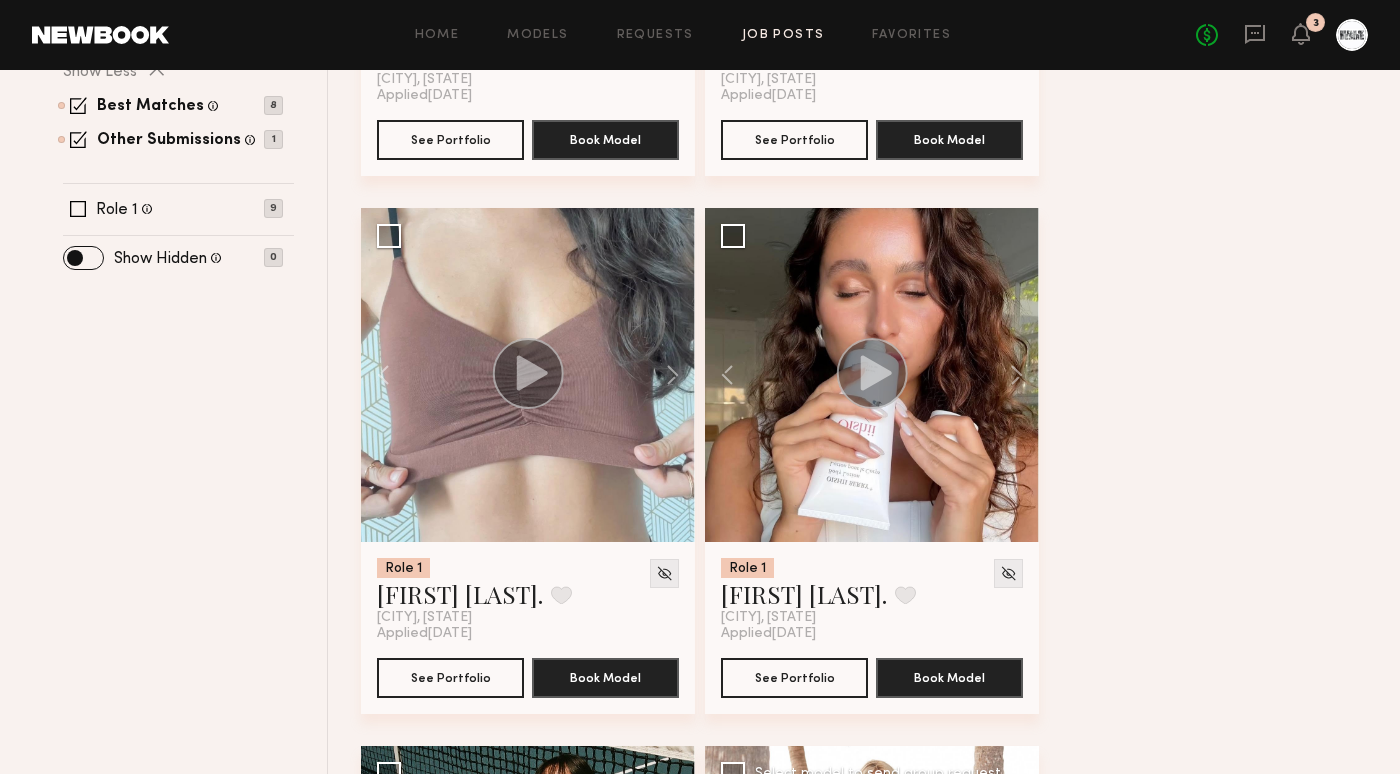 scroll, scrollTop: 785, scrollLeft: 0, axis: vertical 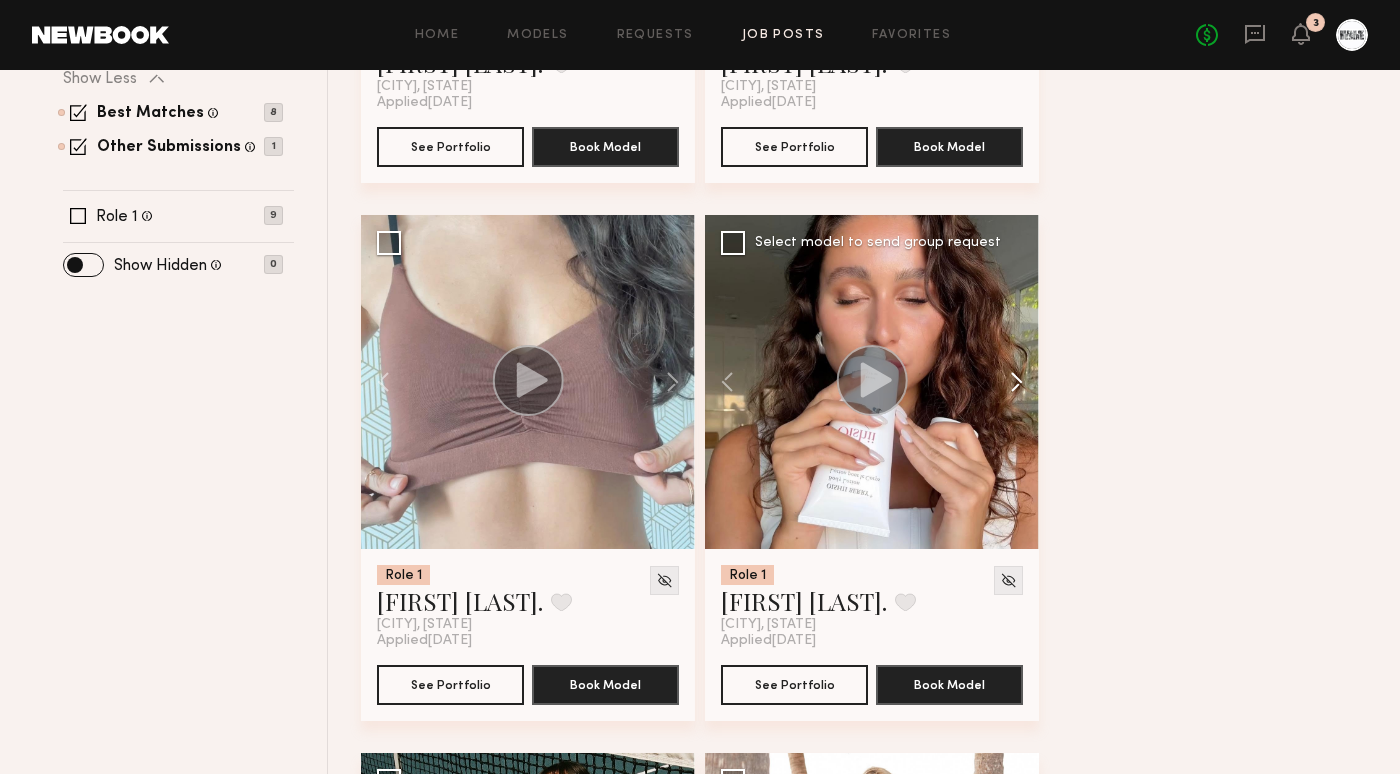 click 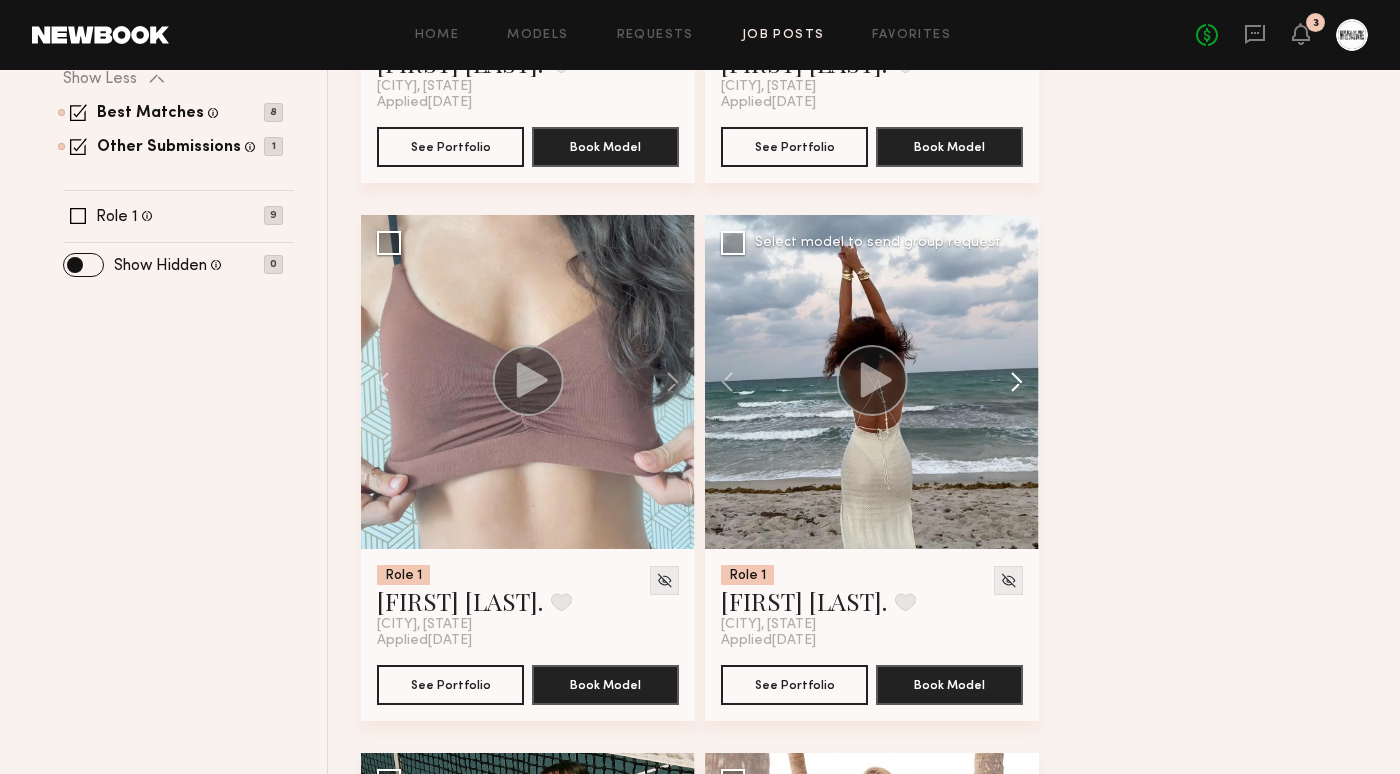 click 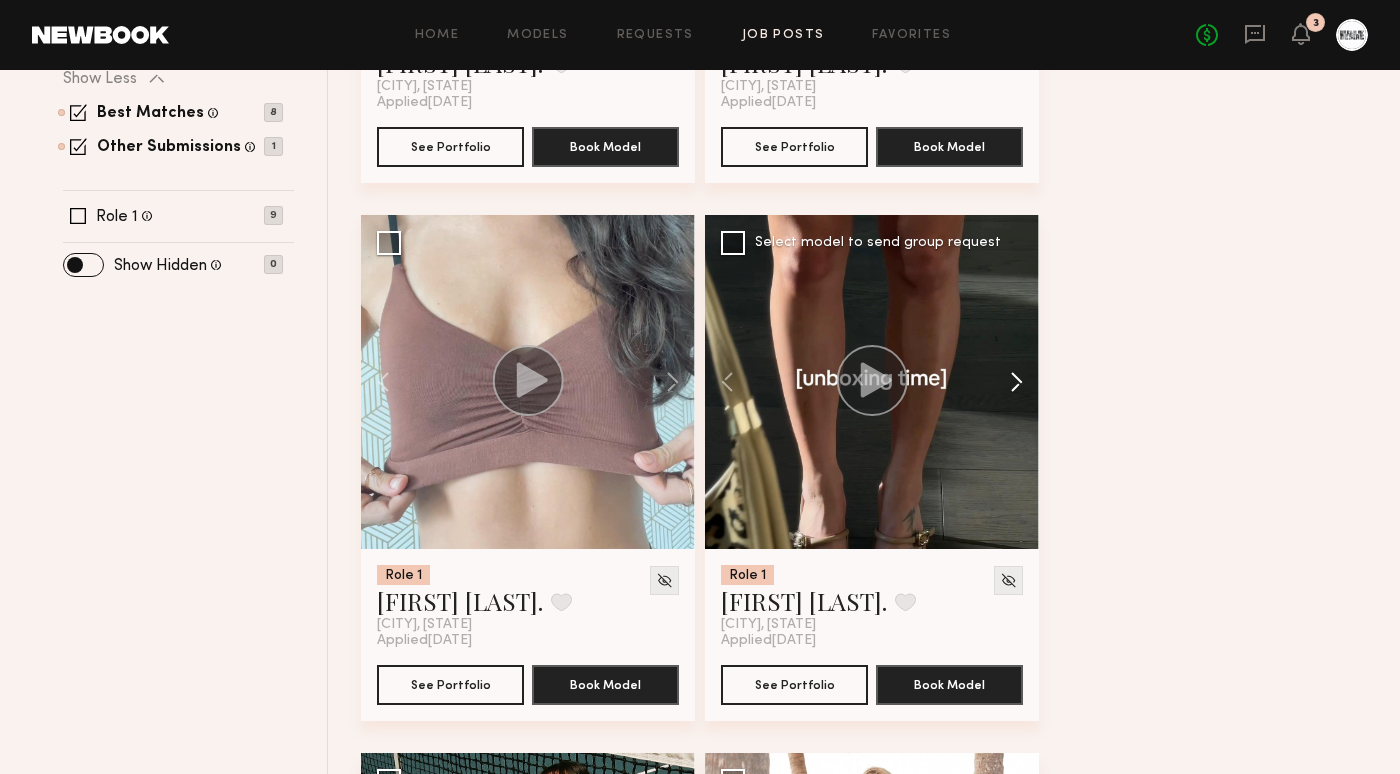 click 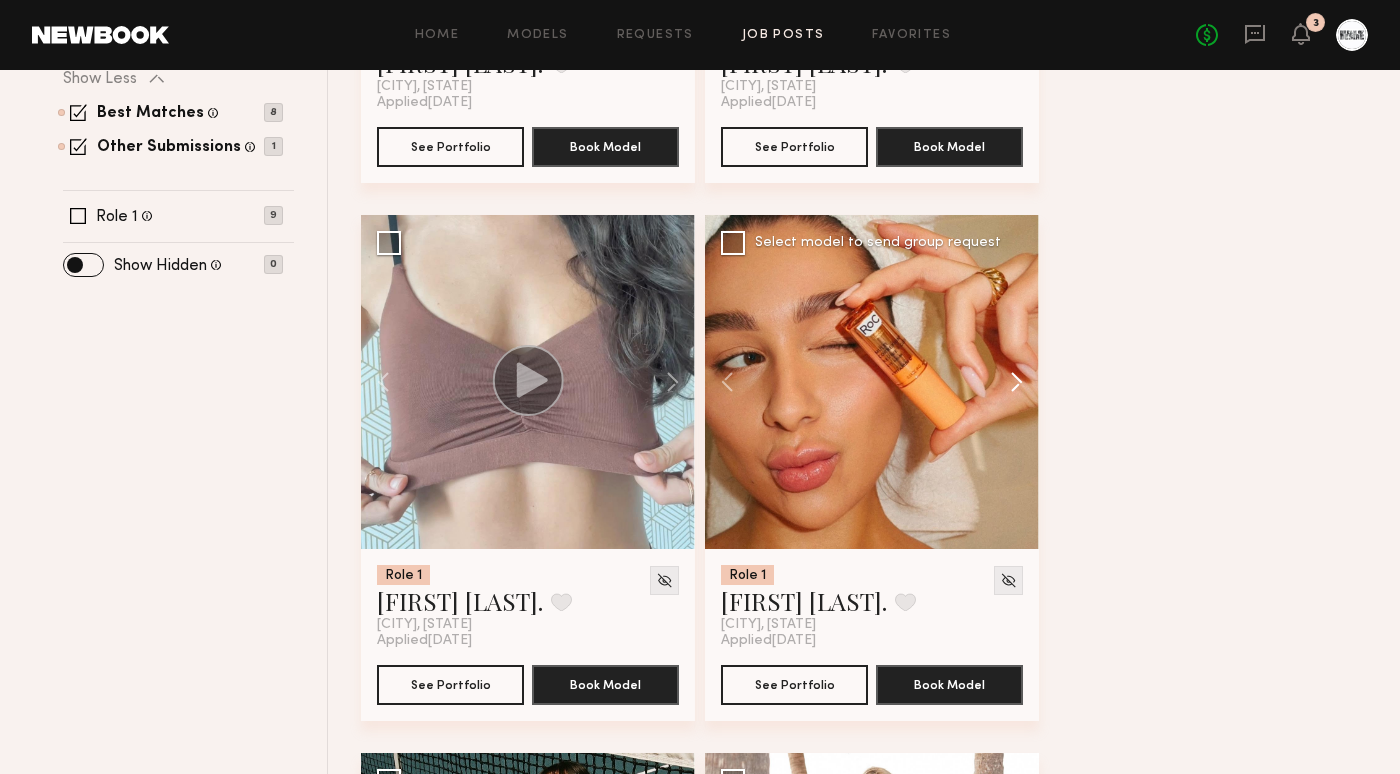 click 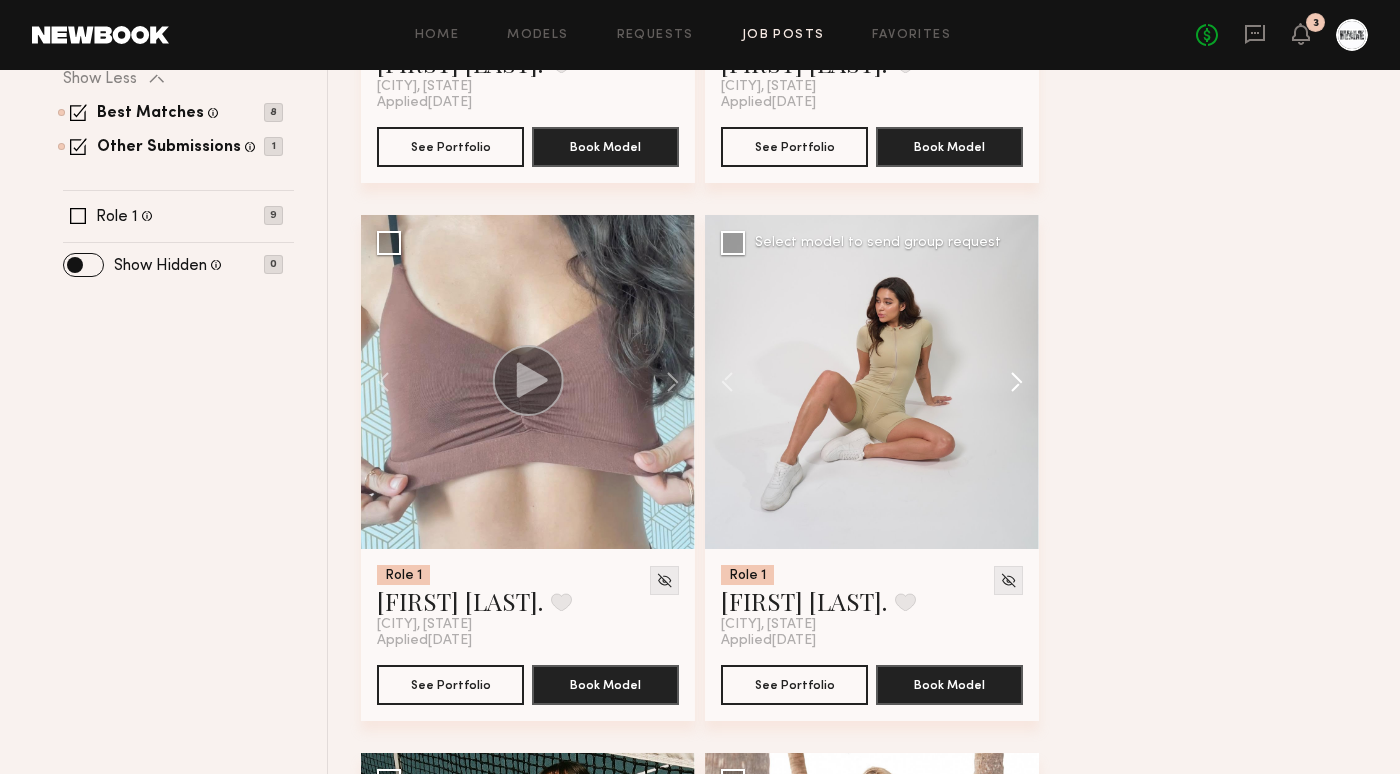 click 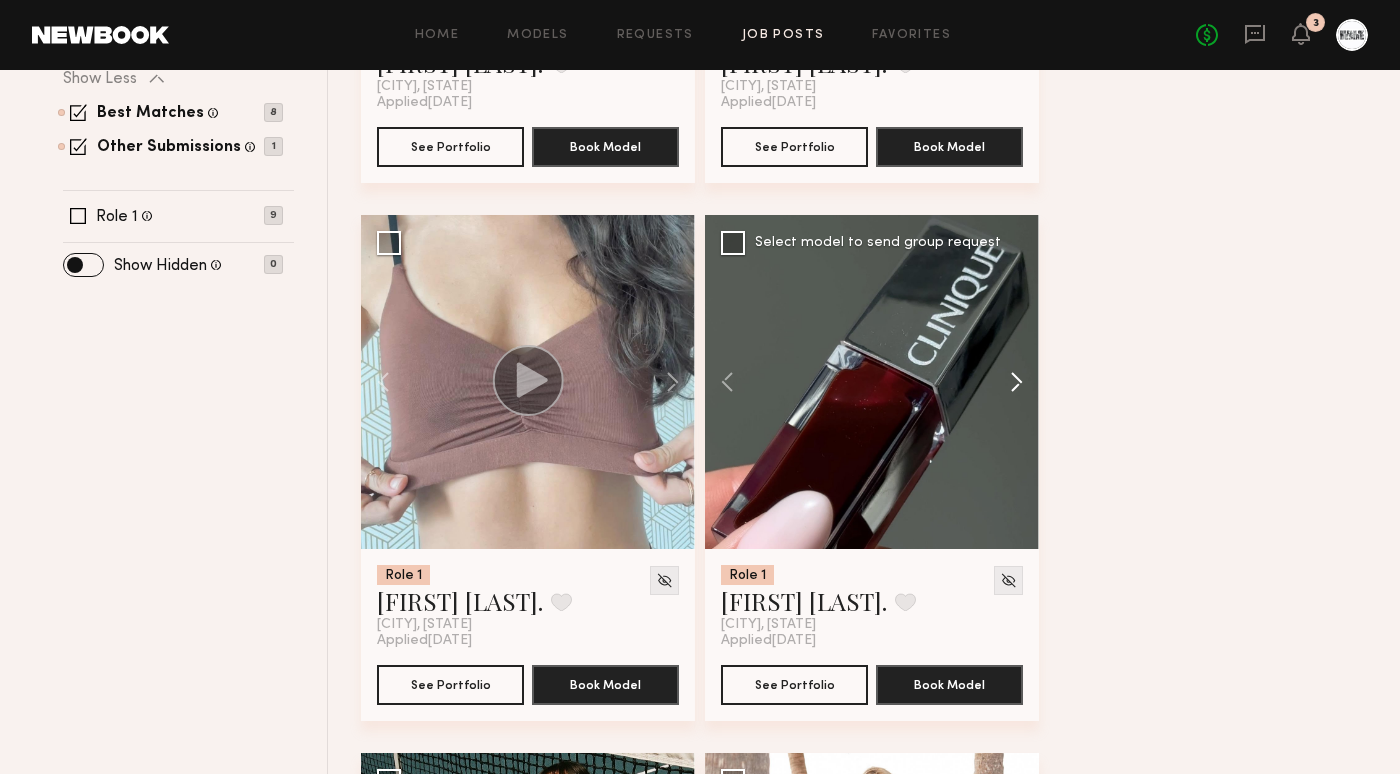 click 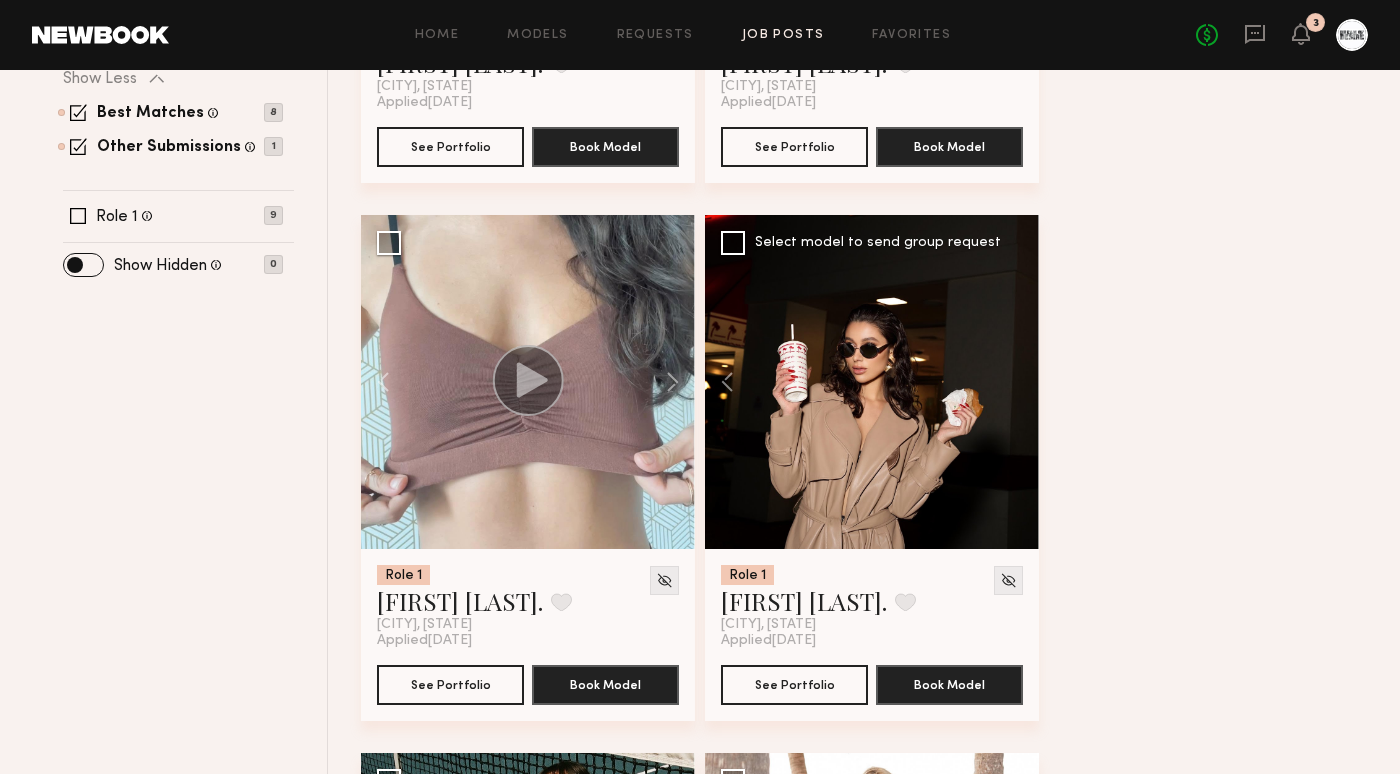 click 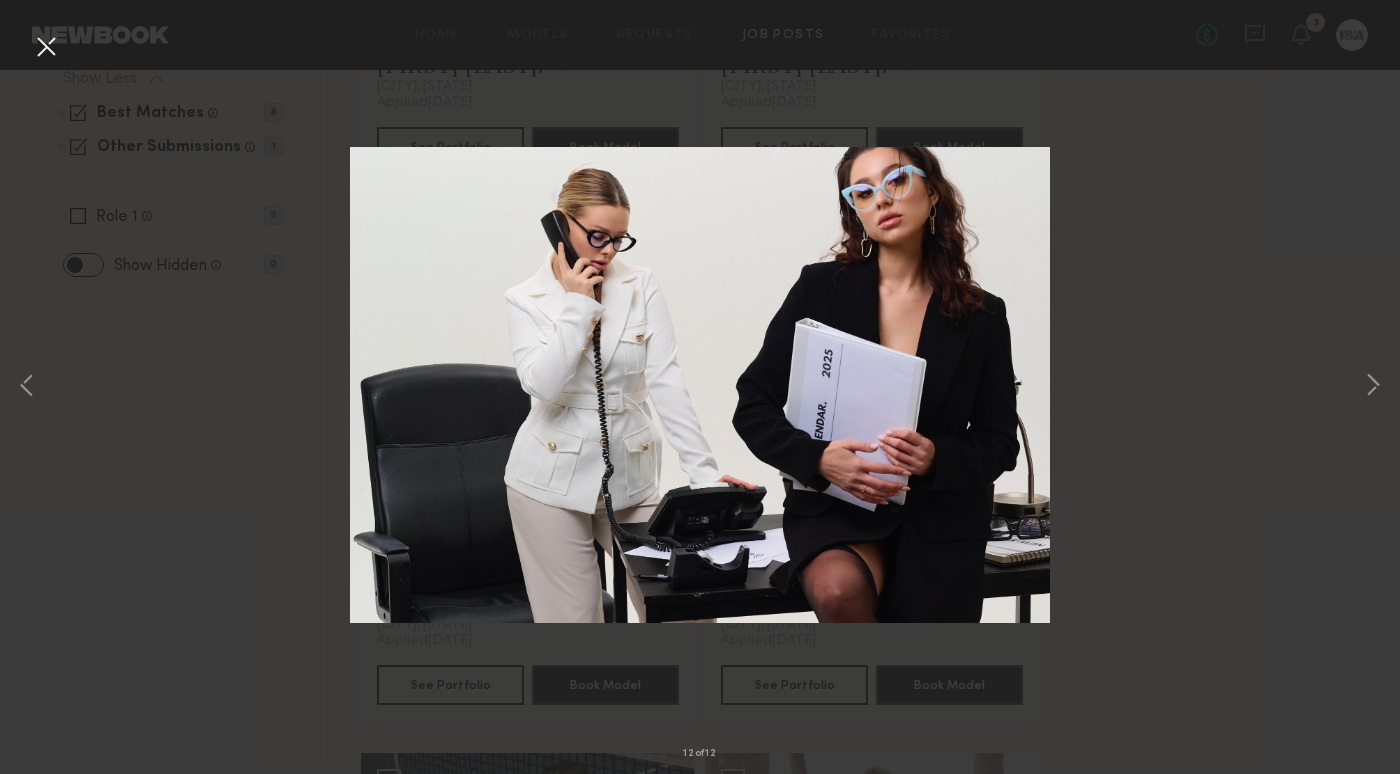 click on "12  of  12" at bounding box center [700, 387] 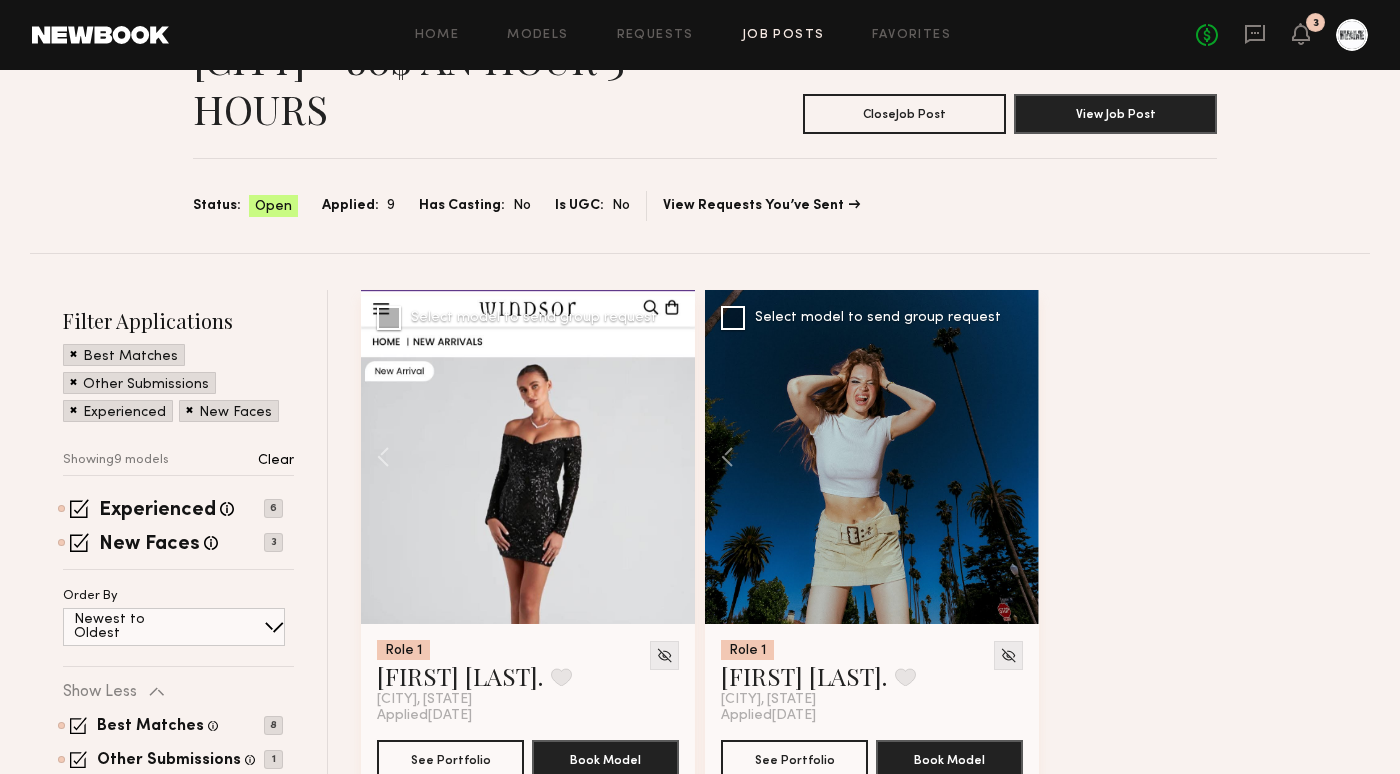 scroll, scrollTop: 131, scrollLeft: 0, axis: vertical 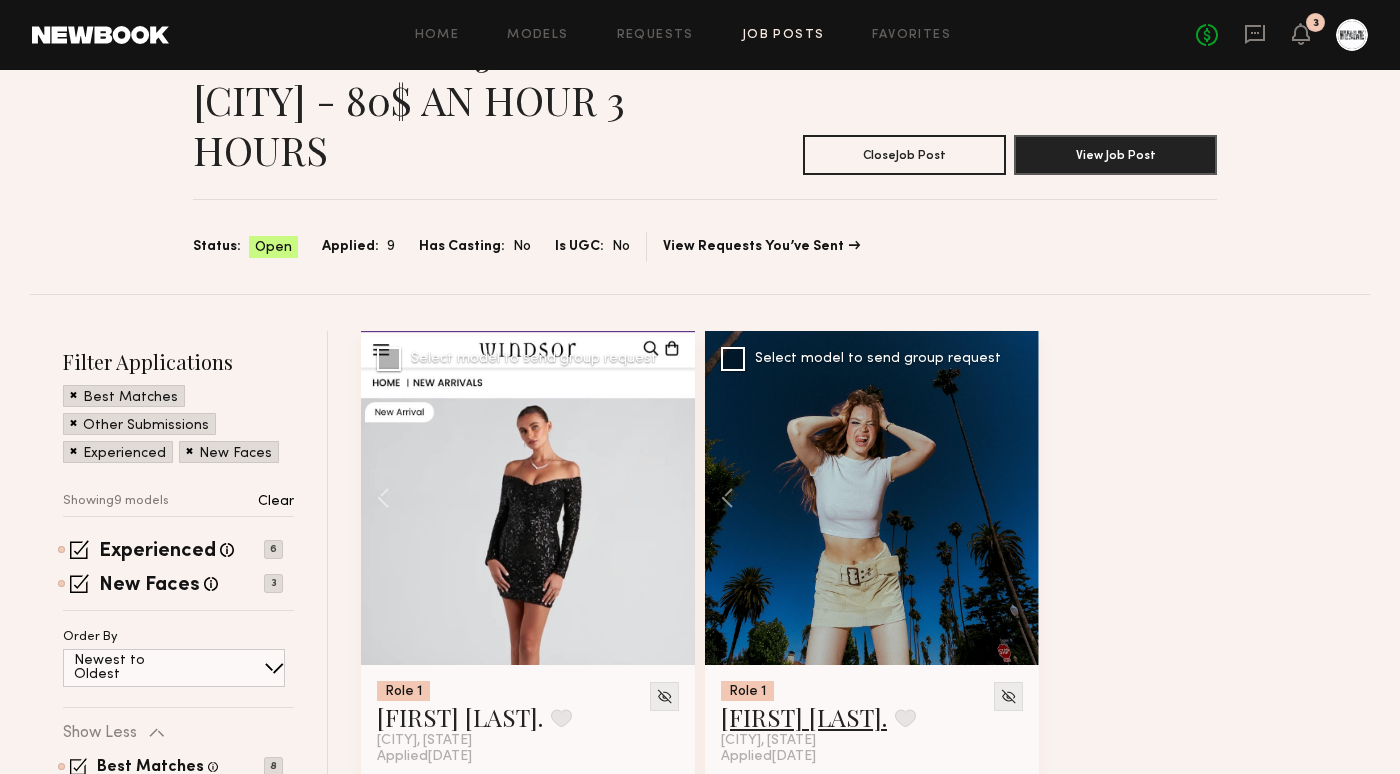 click on "[FIRST] [LAST]." 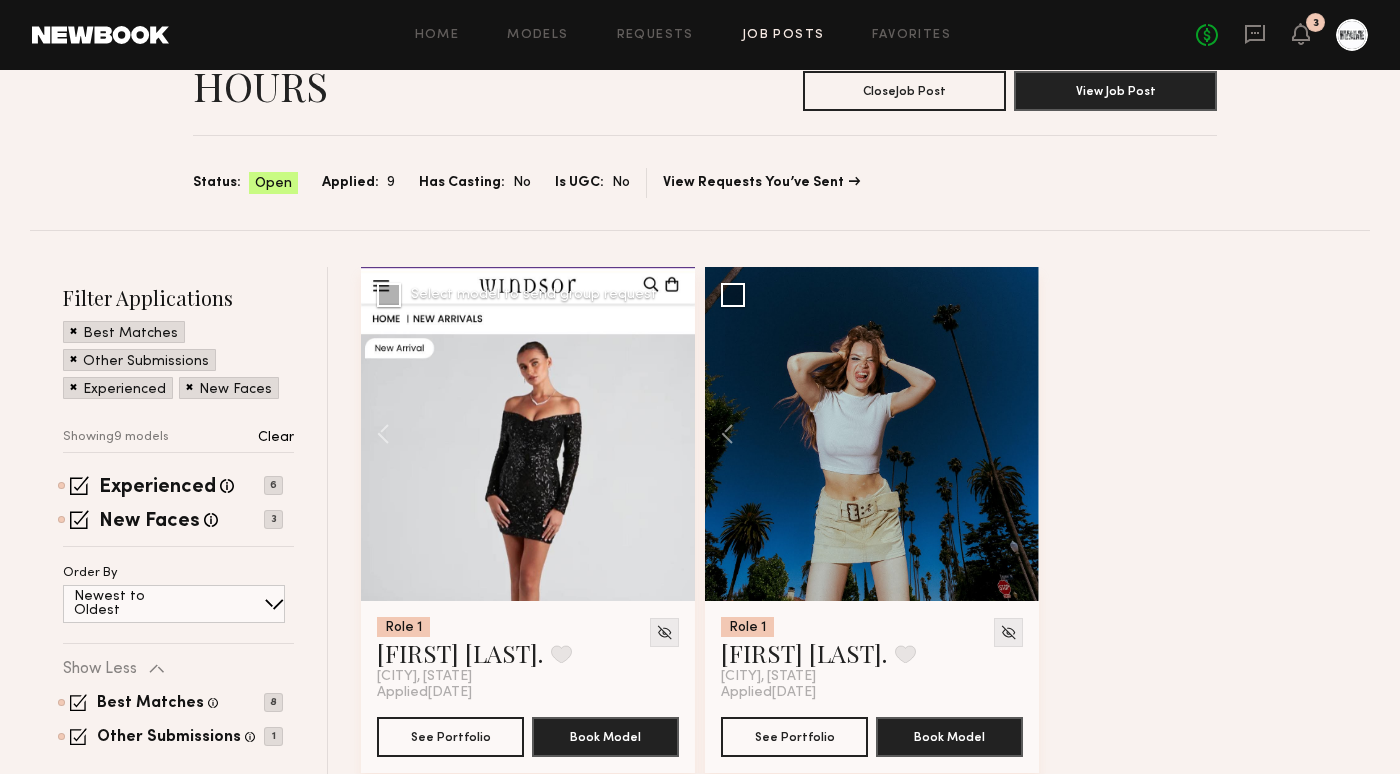 scroll, scrollTop: 204, scrollLeft: 0, axis: vertical 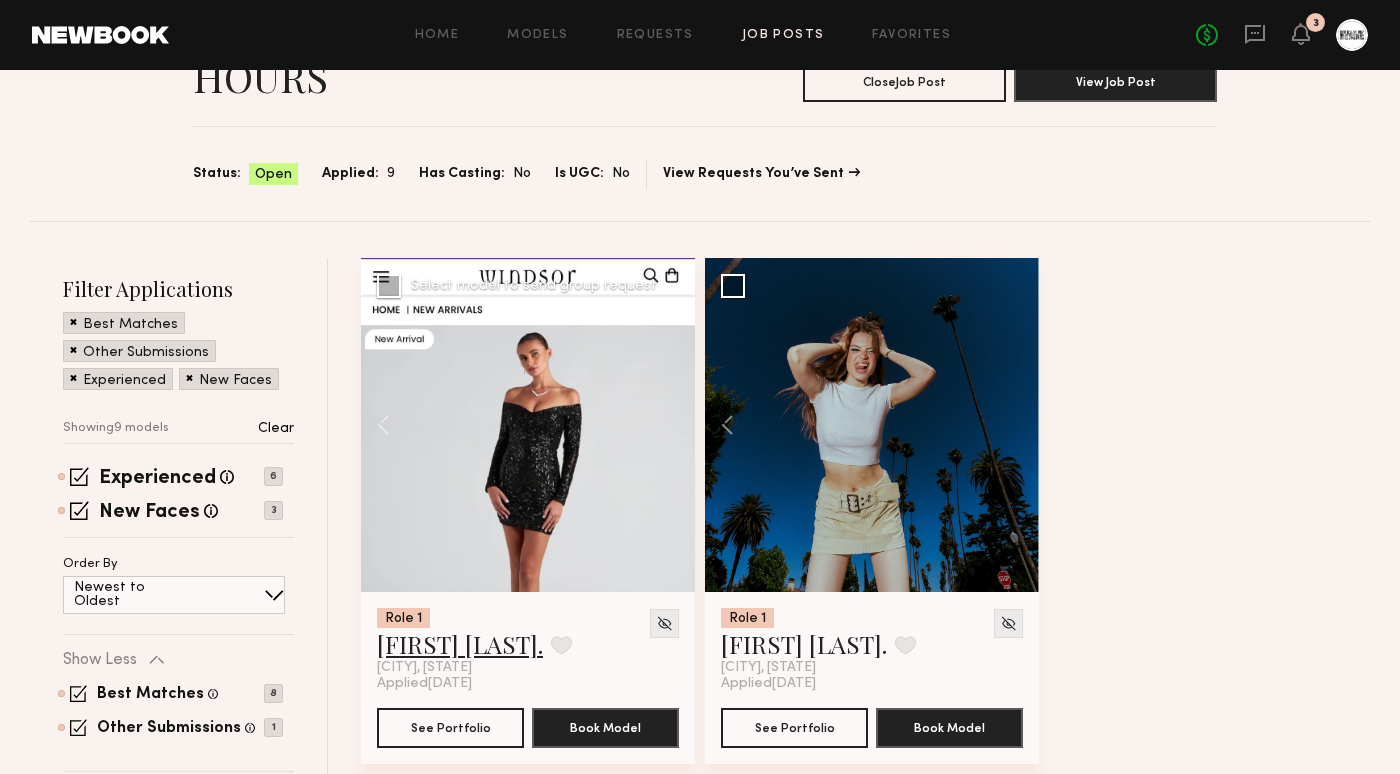 click on "[FIRST] [LAST]." 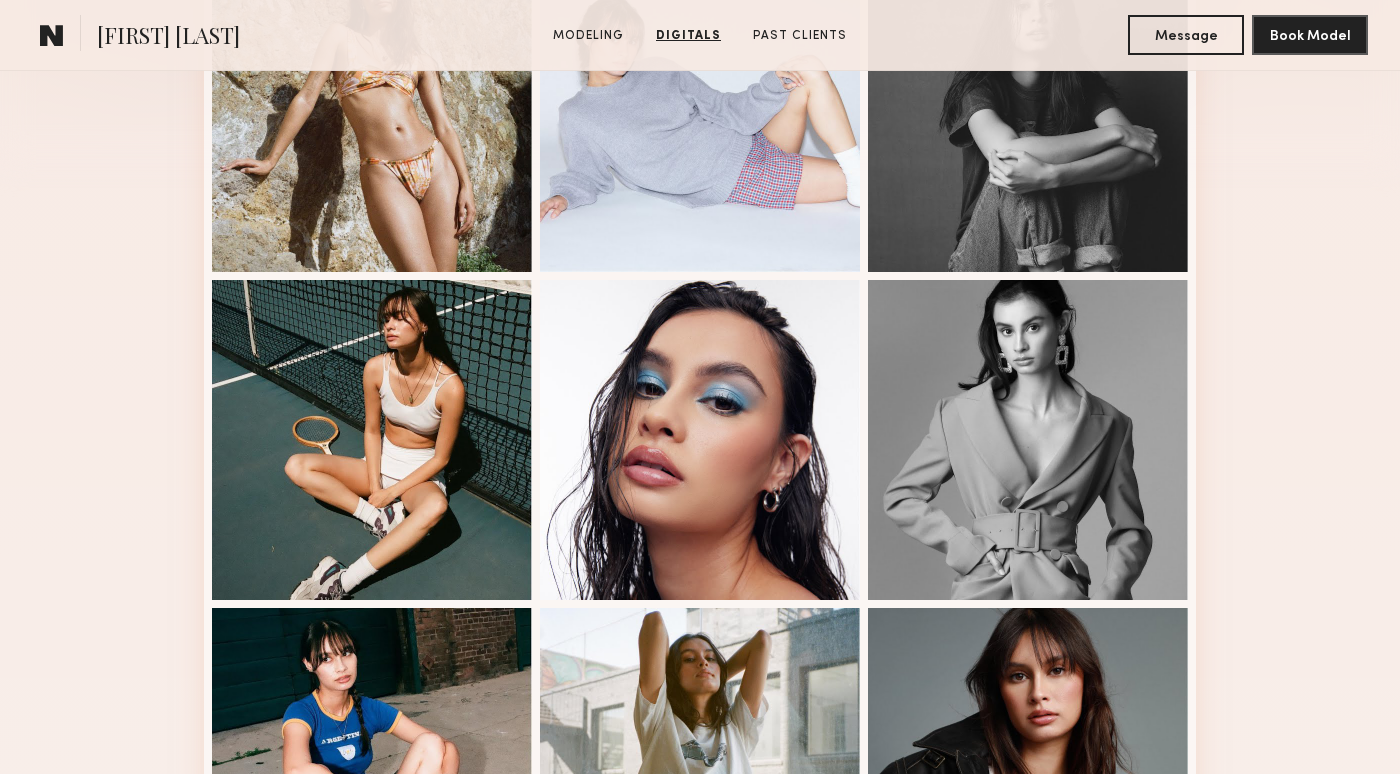 scroll, scrollTop: 592, scrollLeft: 0, axis: vertical 